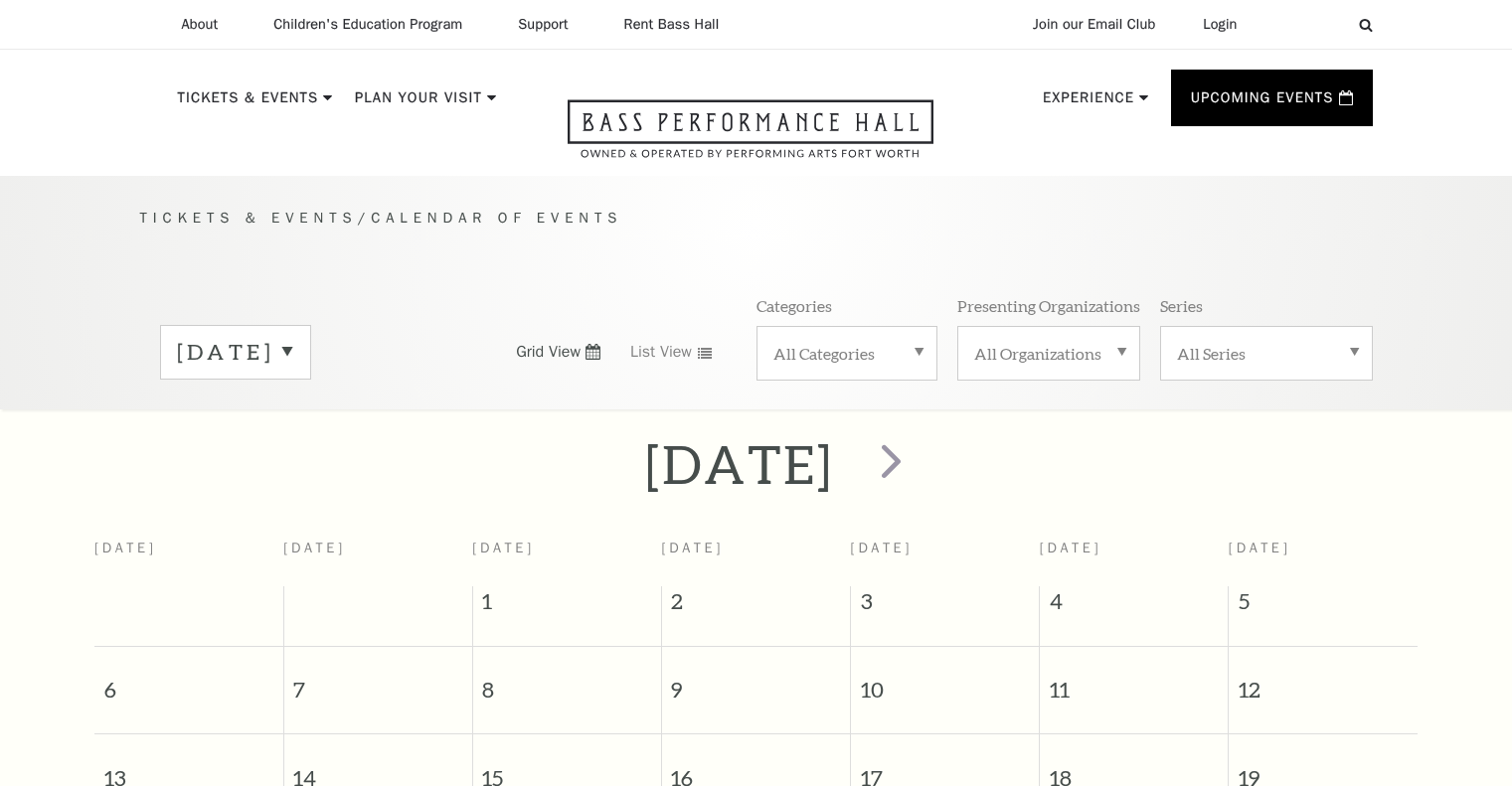 scroll, scrollTop: 175, scrollLeft: 0, axis: vertical 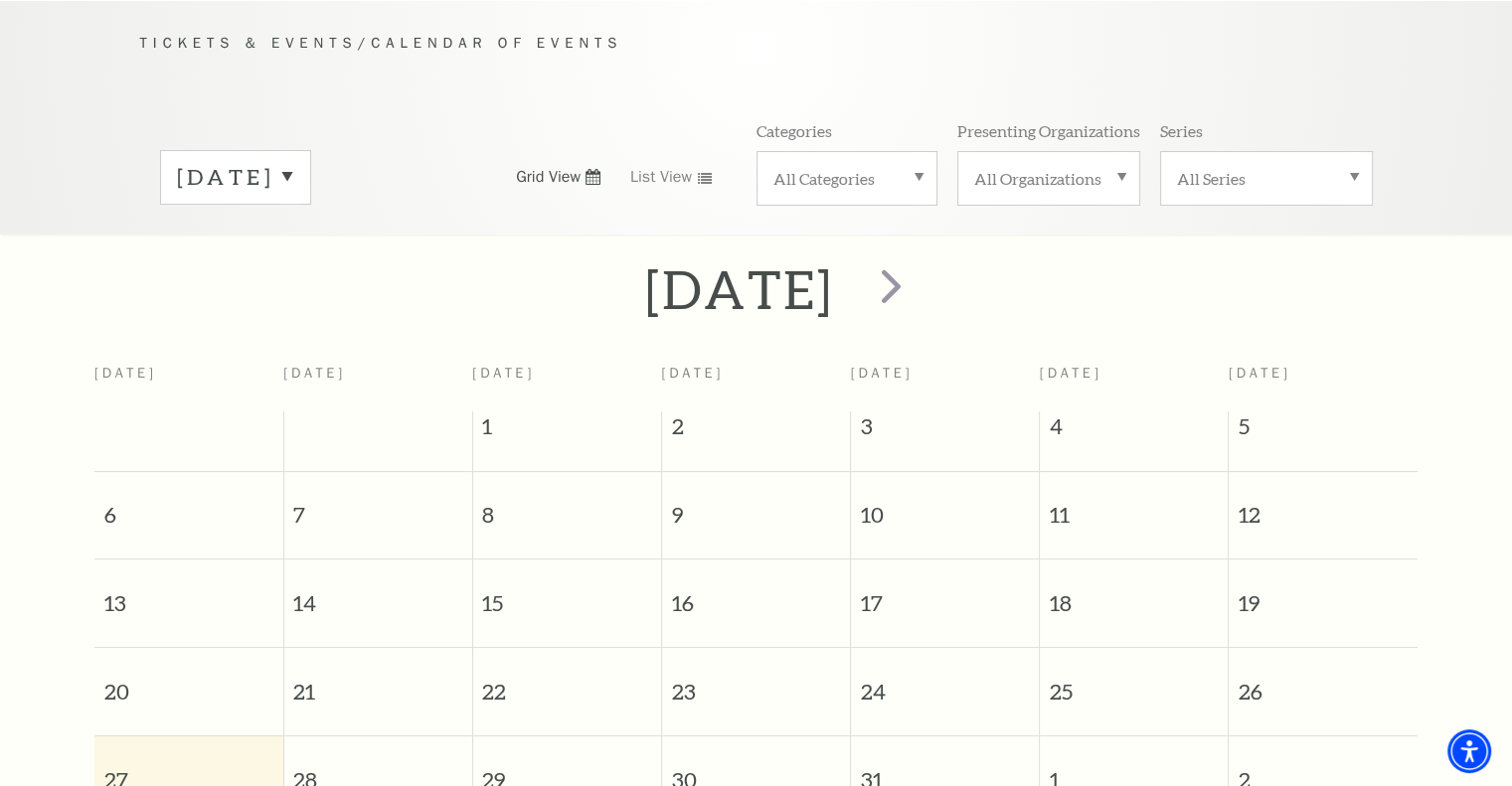 click on "All Categories" at bounding box center [847, 178] 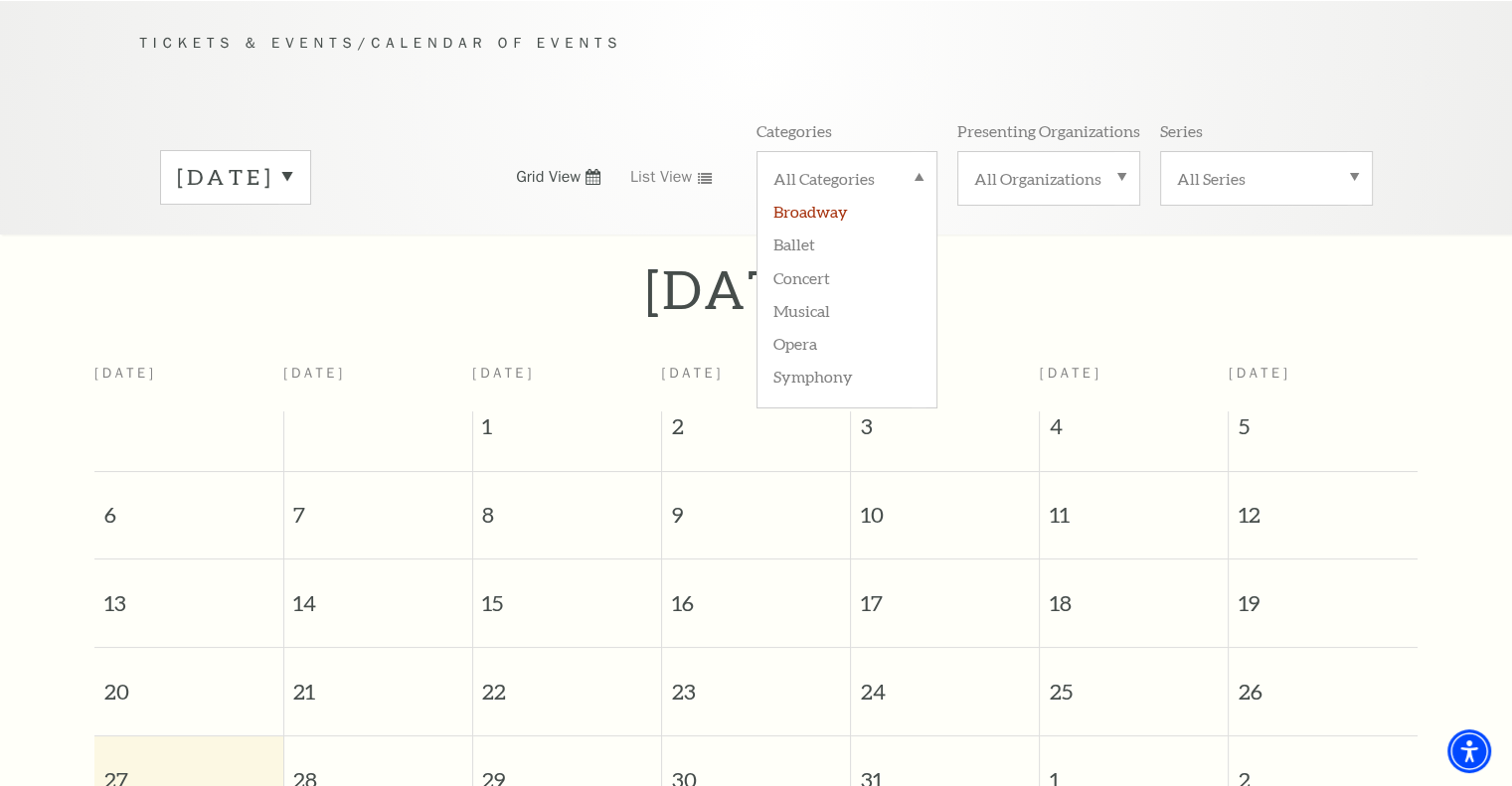 click on "Broadway" at bounding box center (847, 210) 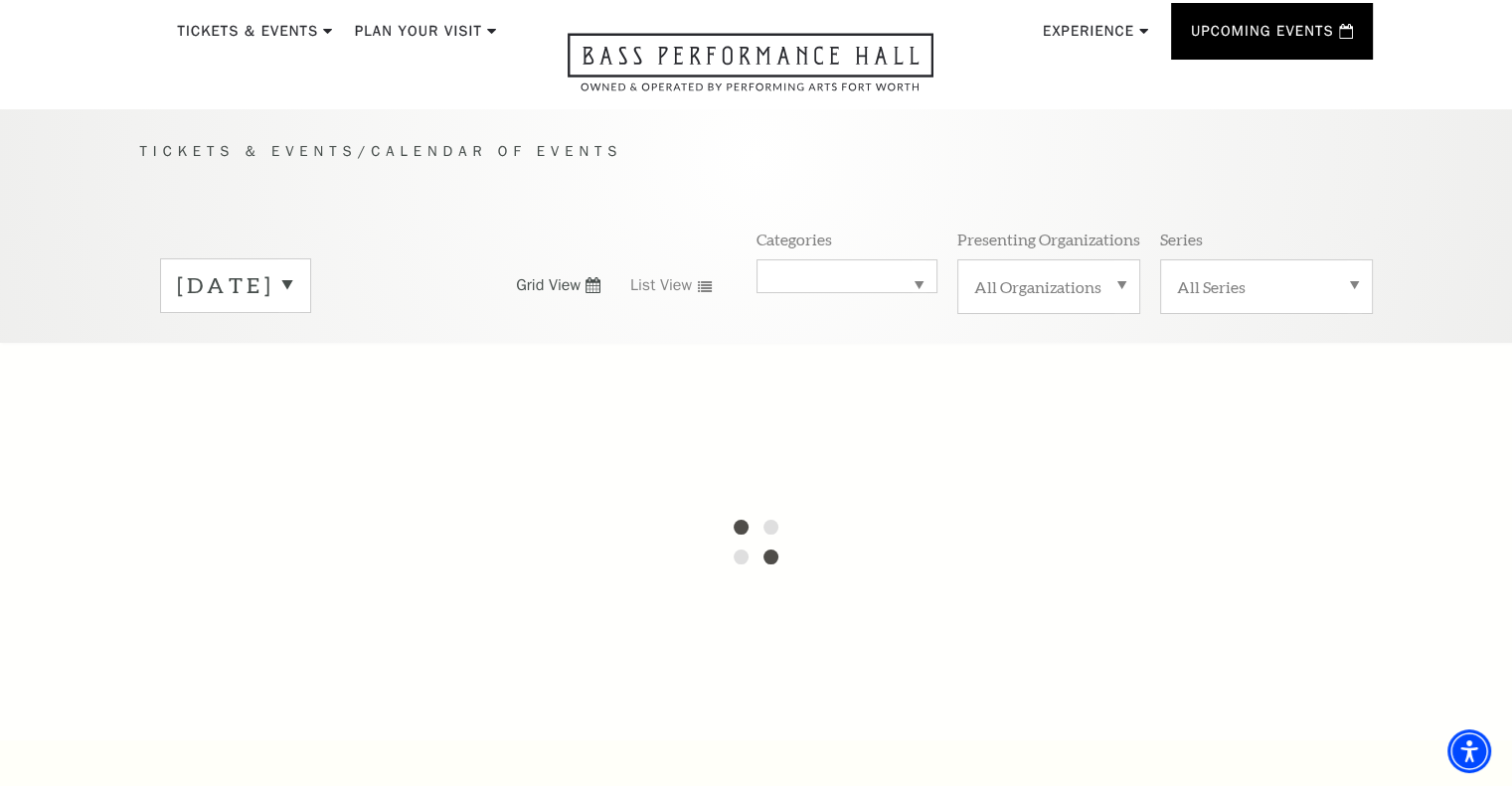 scroll, scrollTop: 39, scrollLeft: 0, axis: vertical 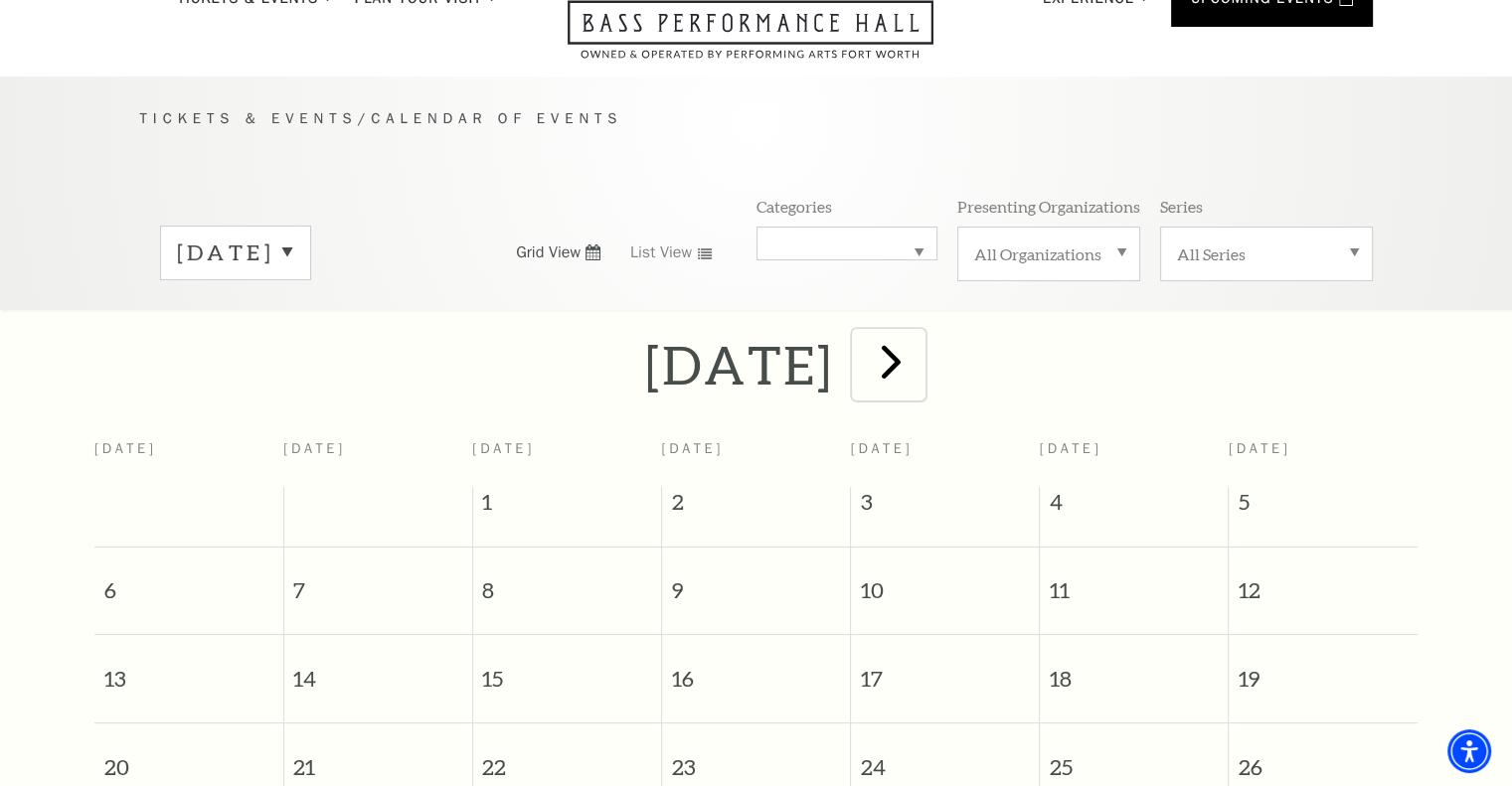 click at bounding box center (891, 361) 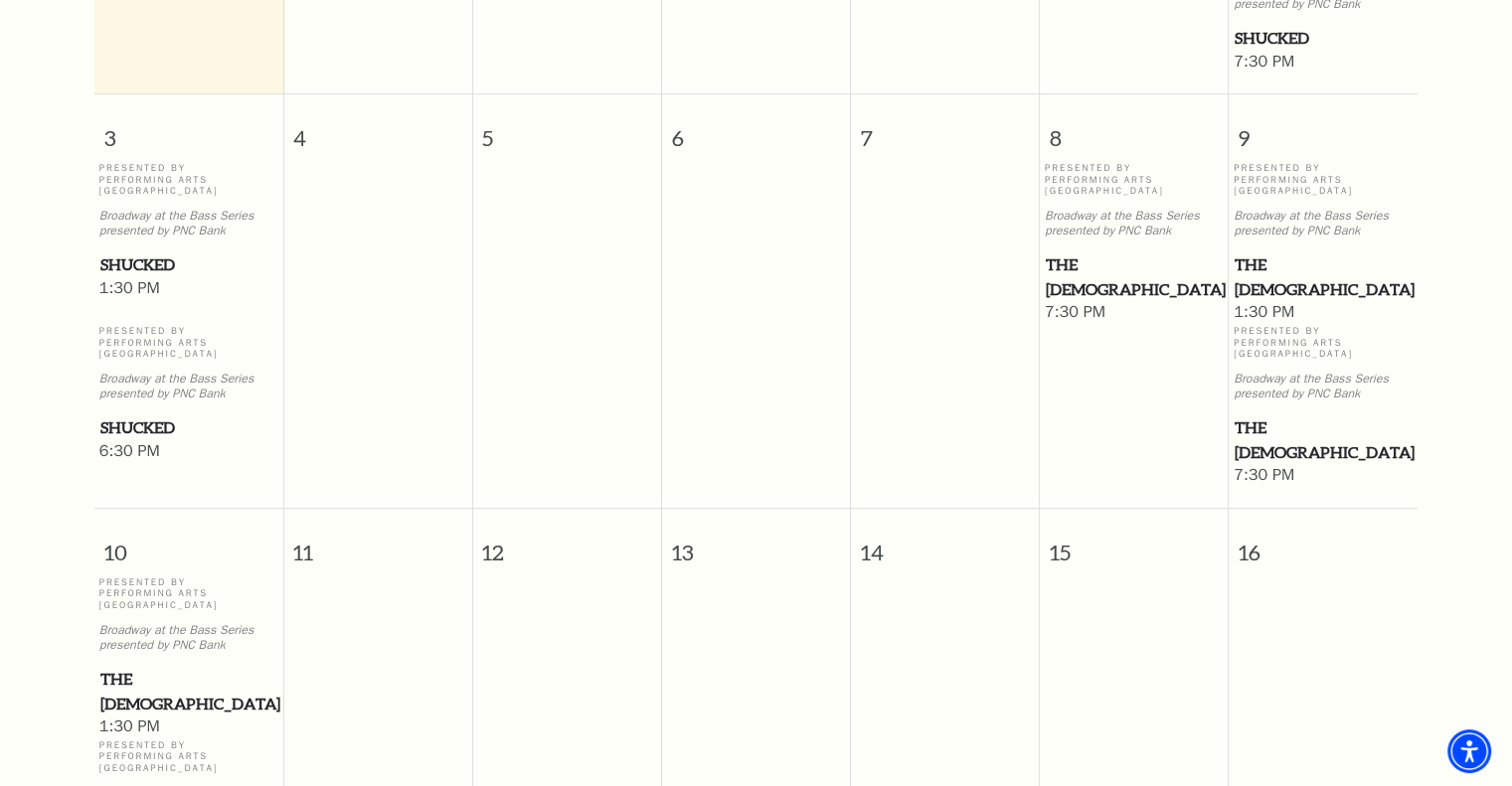 scroll, scrollTop: 374, scrollLeft: 0, axis: vertical 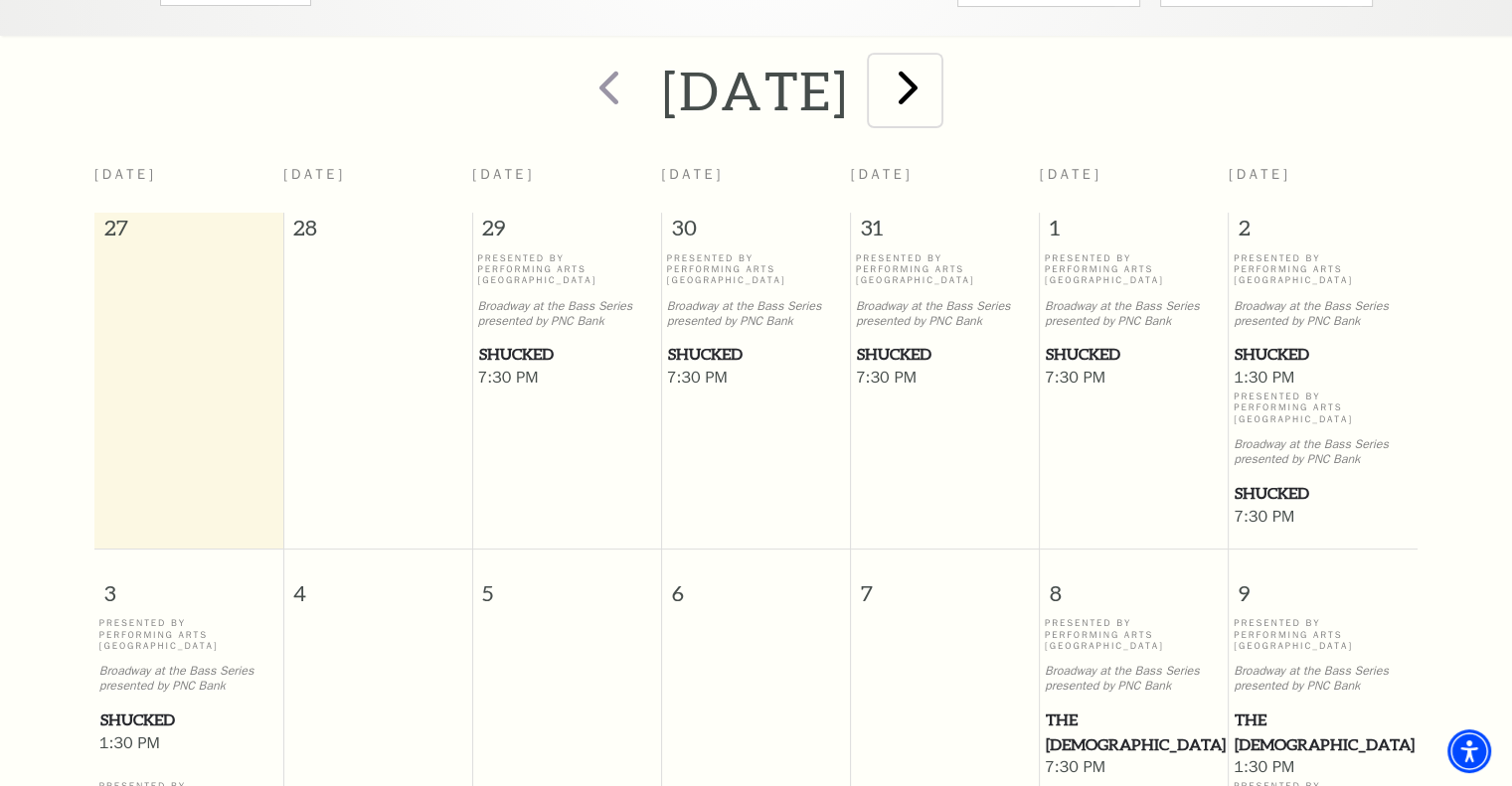 click at bounding box center [908, 86] 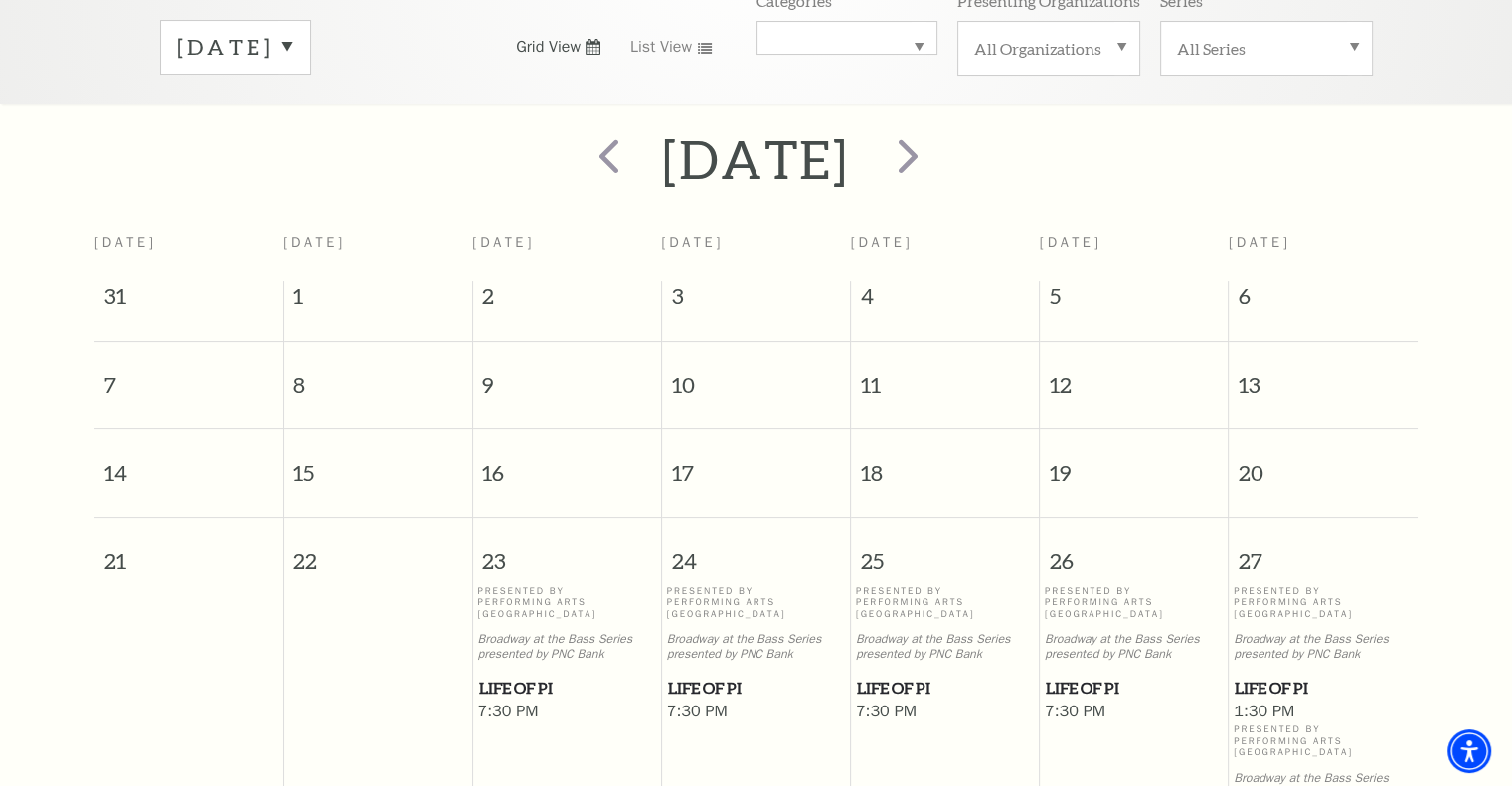 scroll, scrollTop: 274, scrollLeft: 0, axis: vertical 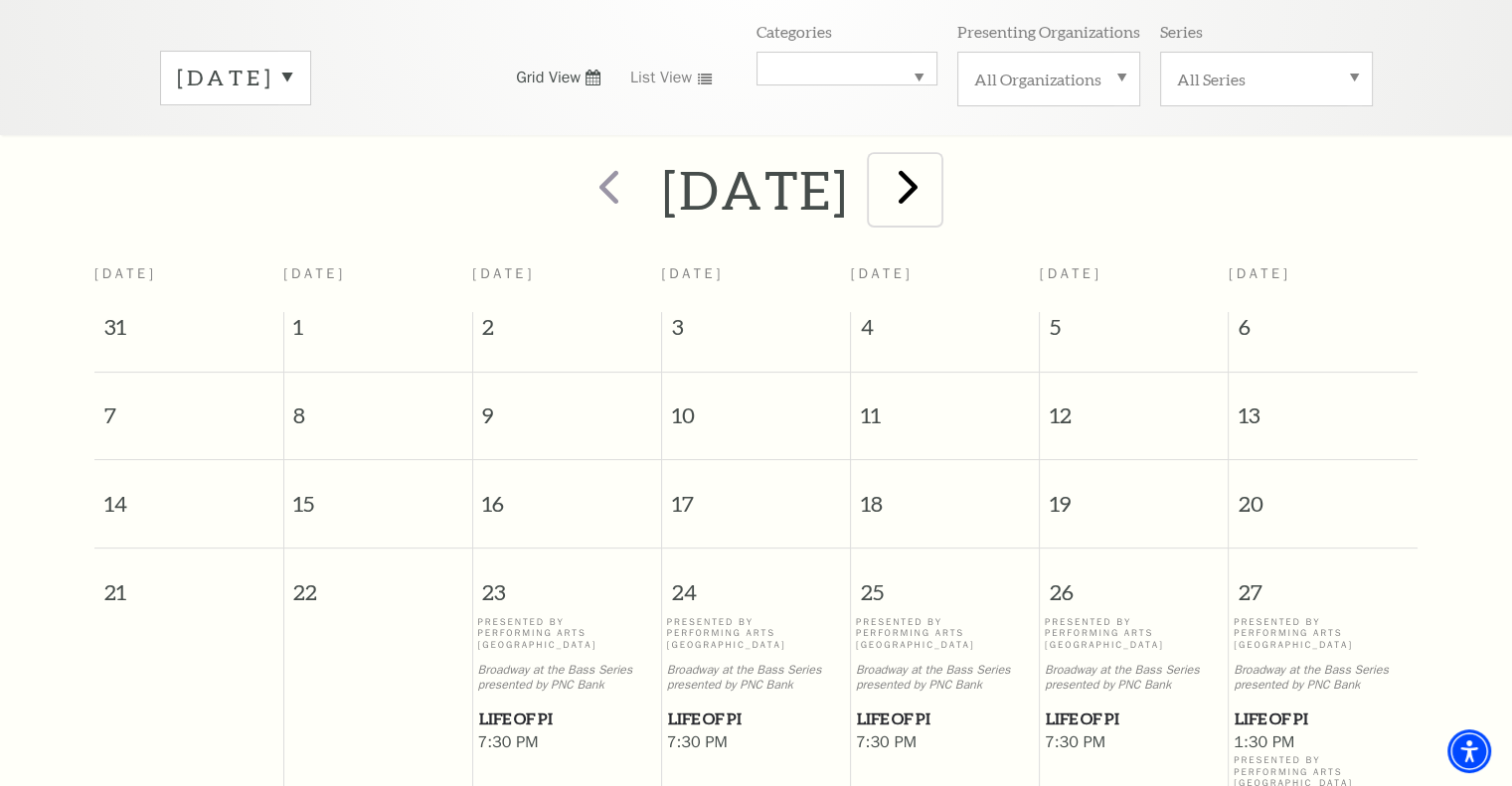 click at bounding box center (908, 186) 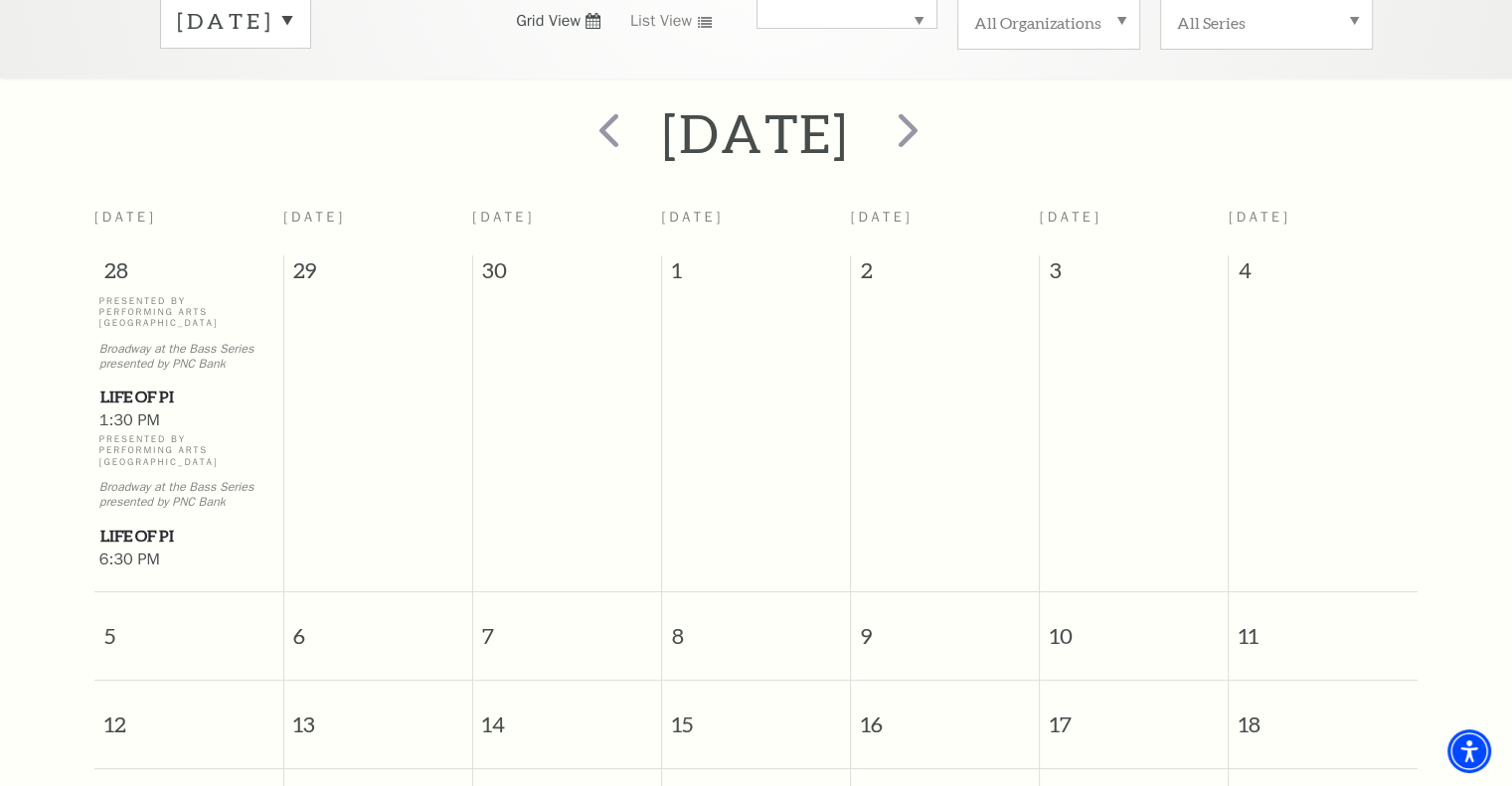 scroll, scrollTop: 274, scrollLeft: 0, axis: vertical 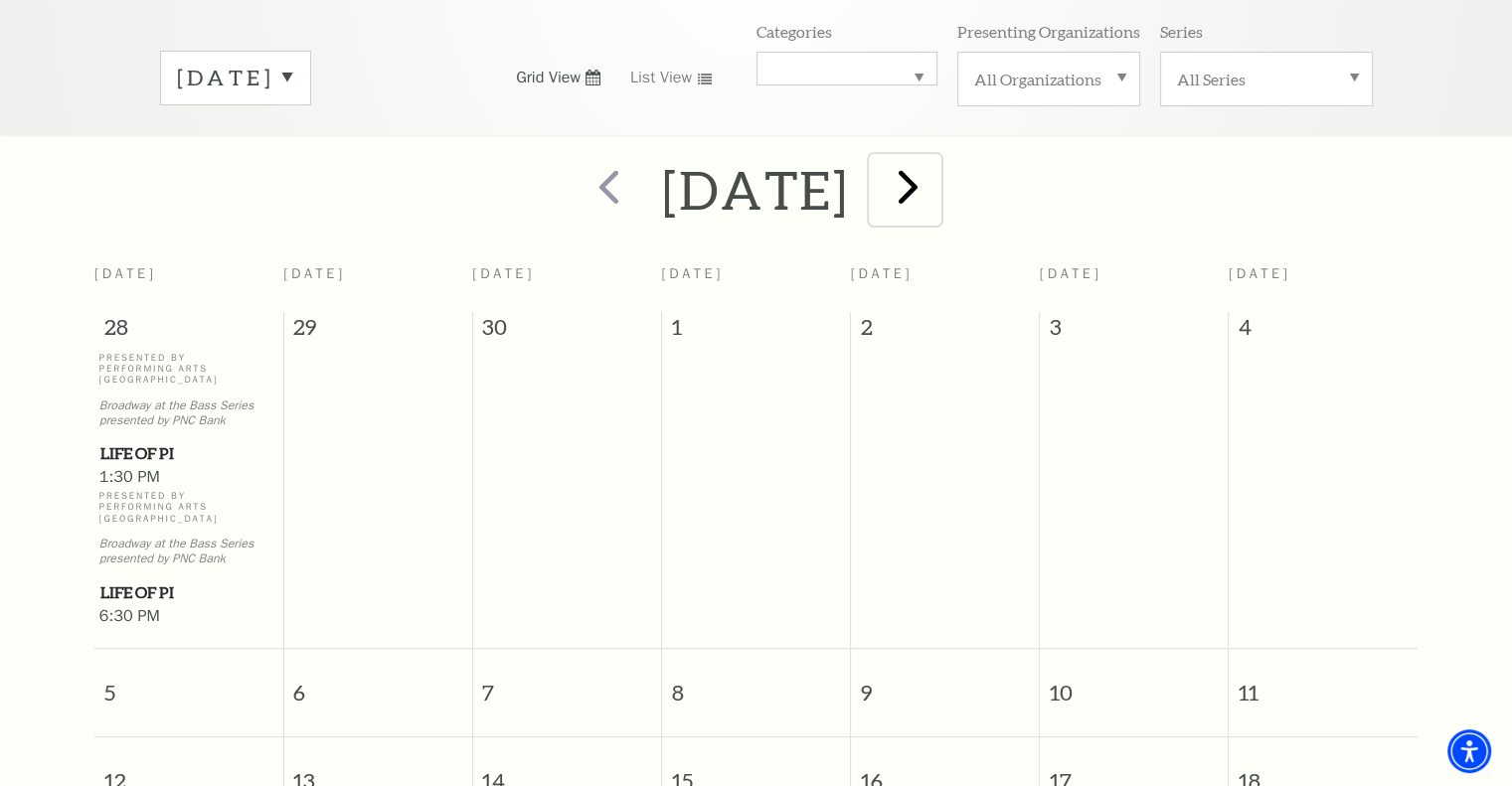 click at bounding box center (908, 186) 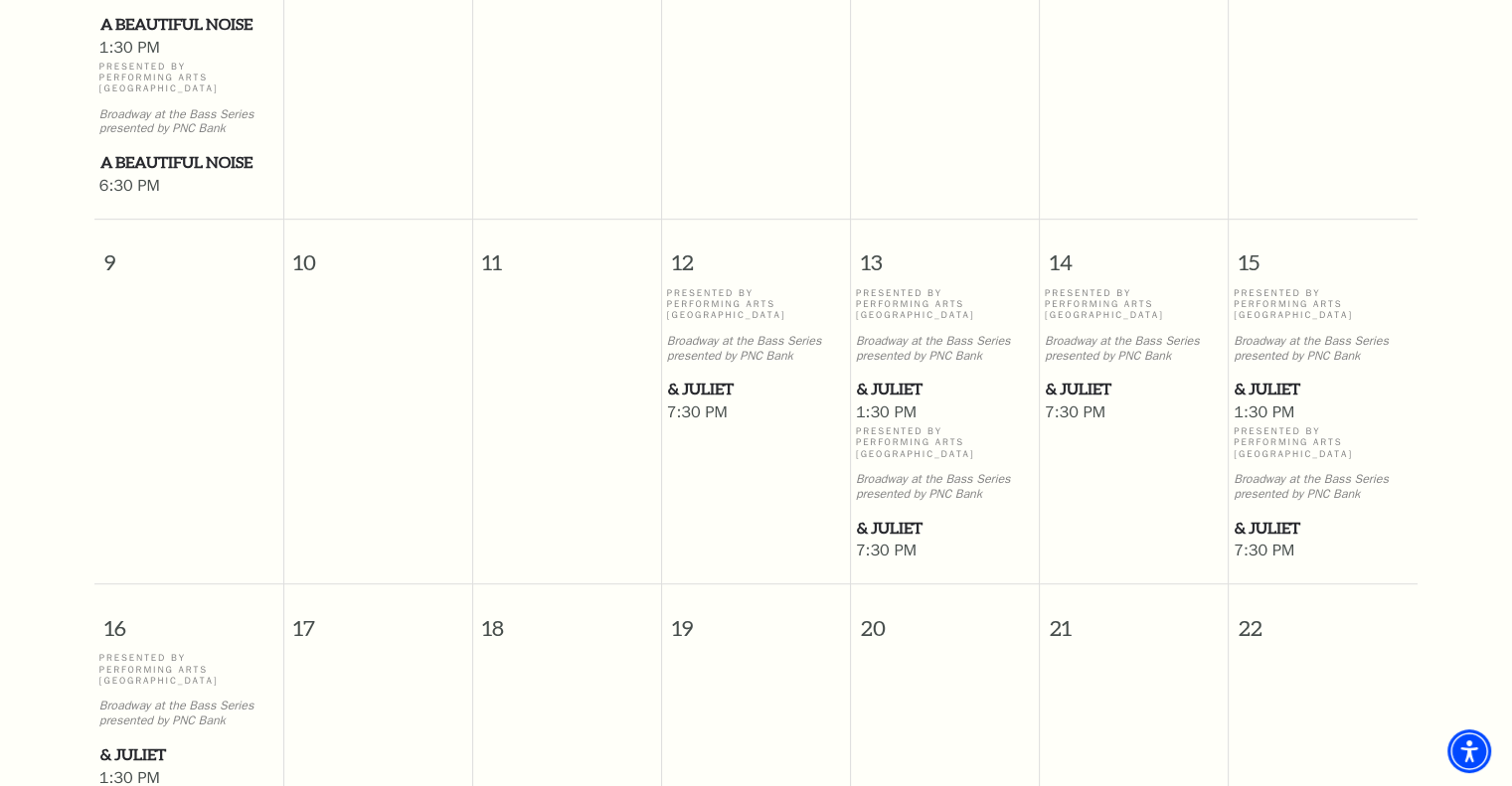 scroll, scrollTop: 1069, scrollLeft: 0, axis: vertical 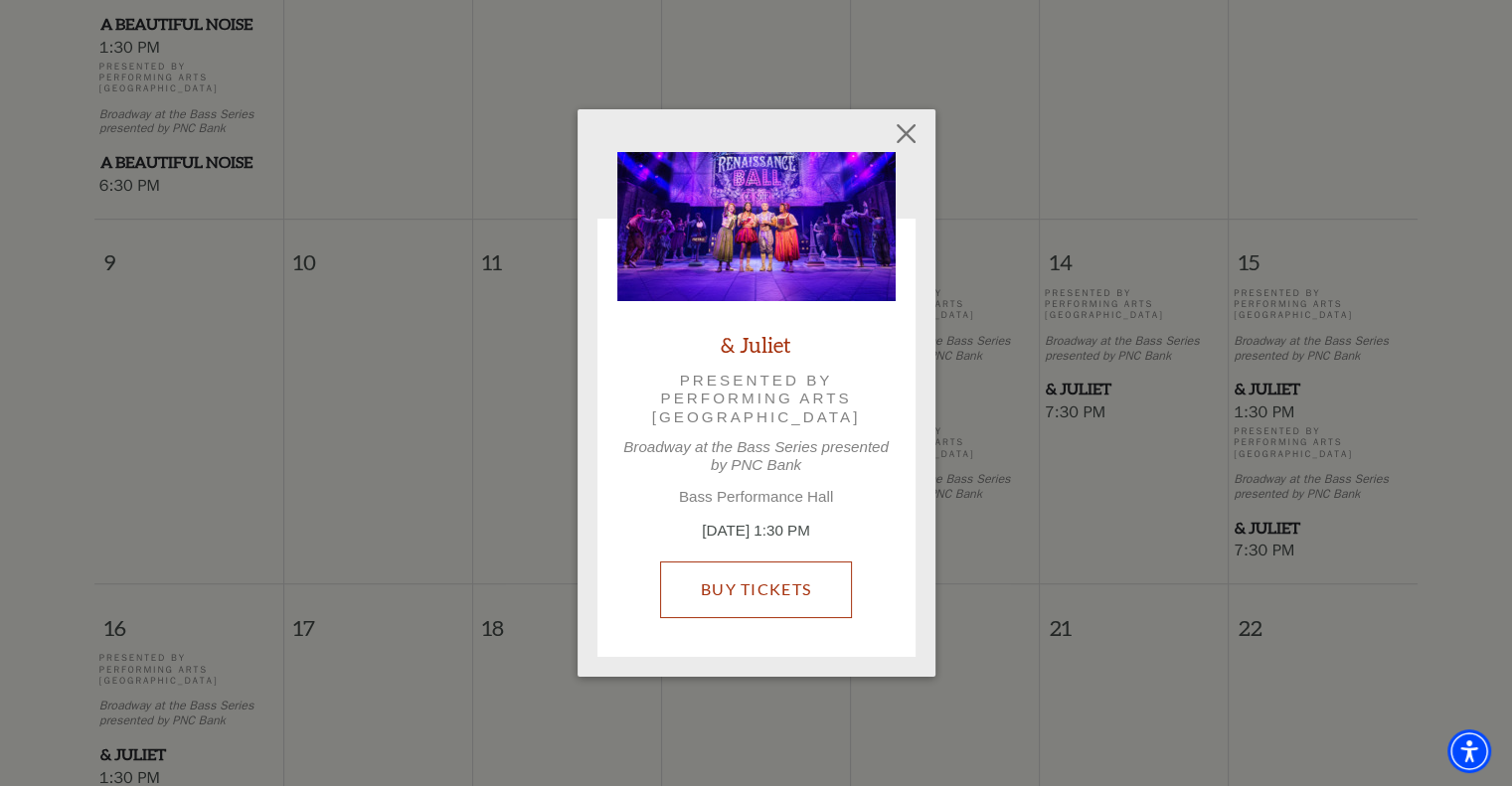 click on "Buy Tickets" at bounding box center (756, 589) 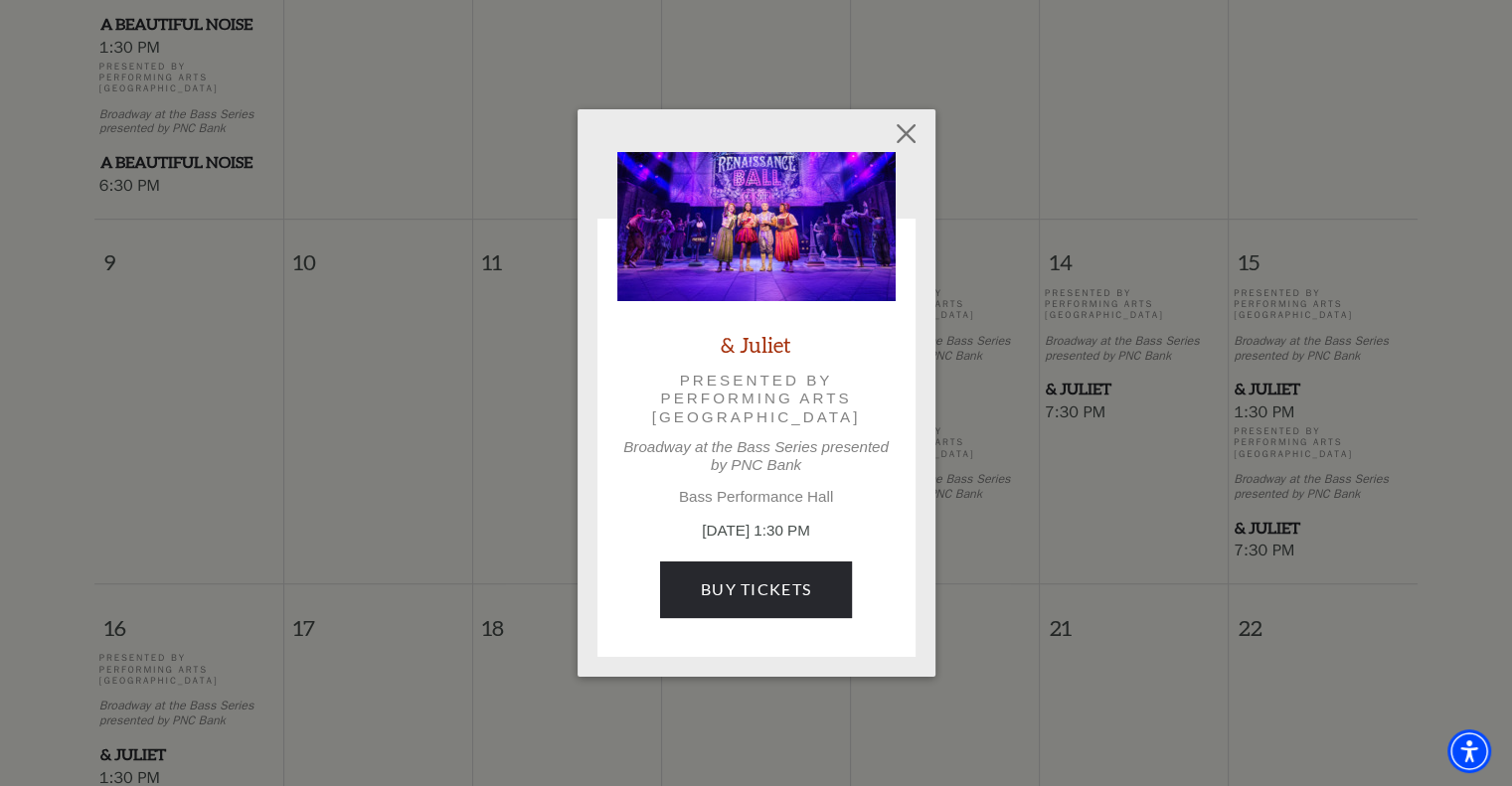 click on "Empty heading       & [PERSON_NAME]   Presented by Performing Arts Fort Worth   Broadway at the Bass Series presented by PNC Bank   Bass Performance Hall
[DATE] 1:30 PM
Buy Tickets" at bounding box center [756, 393] 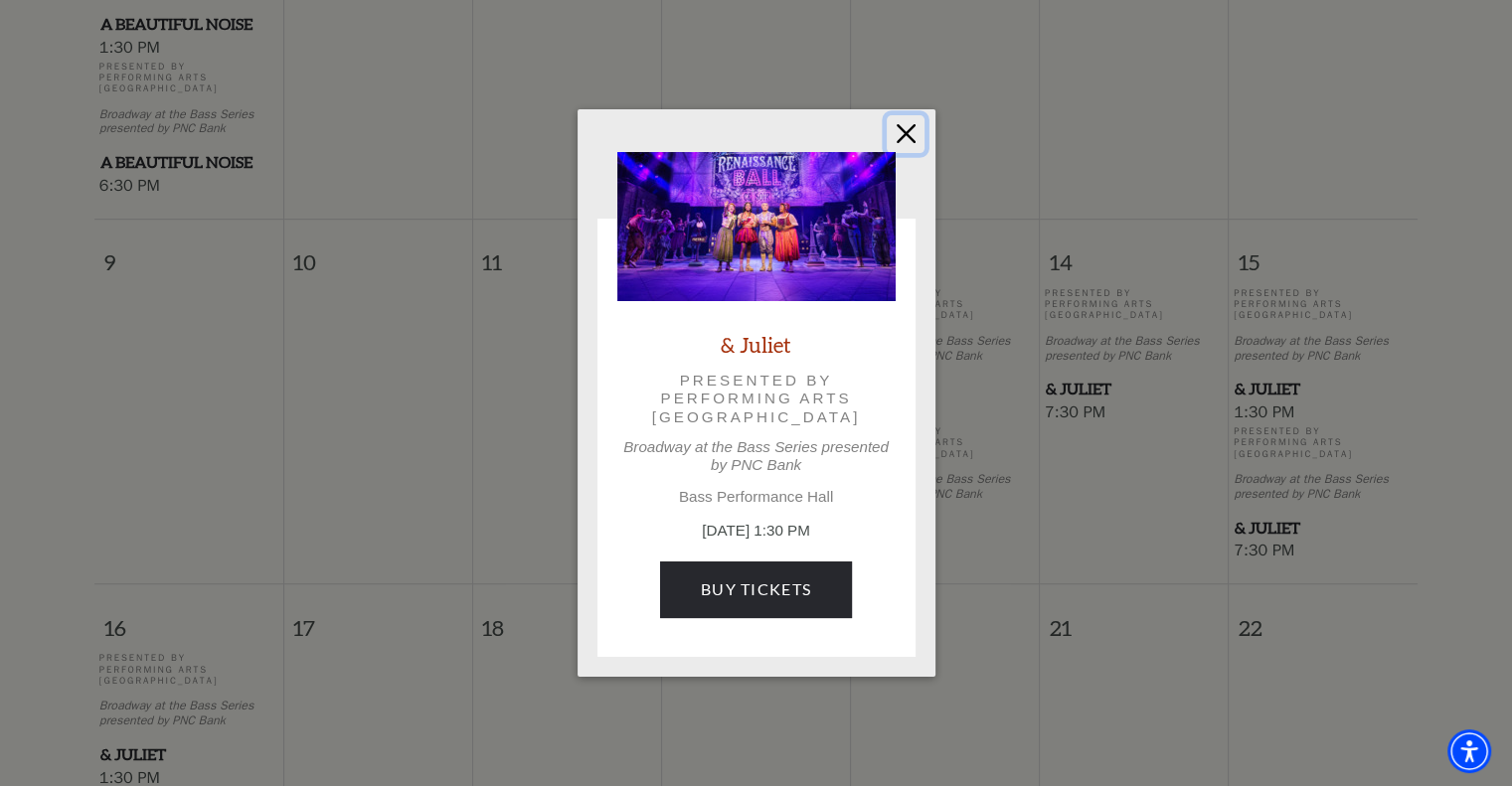click at bounding box center (906, 134) 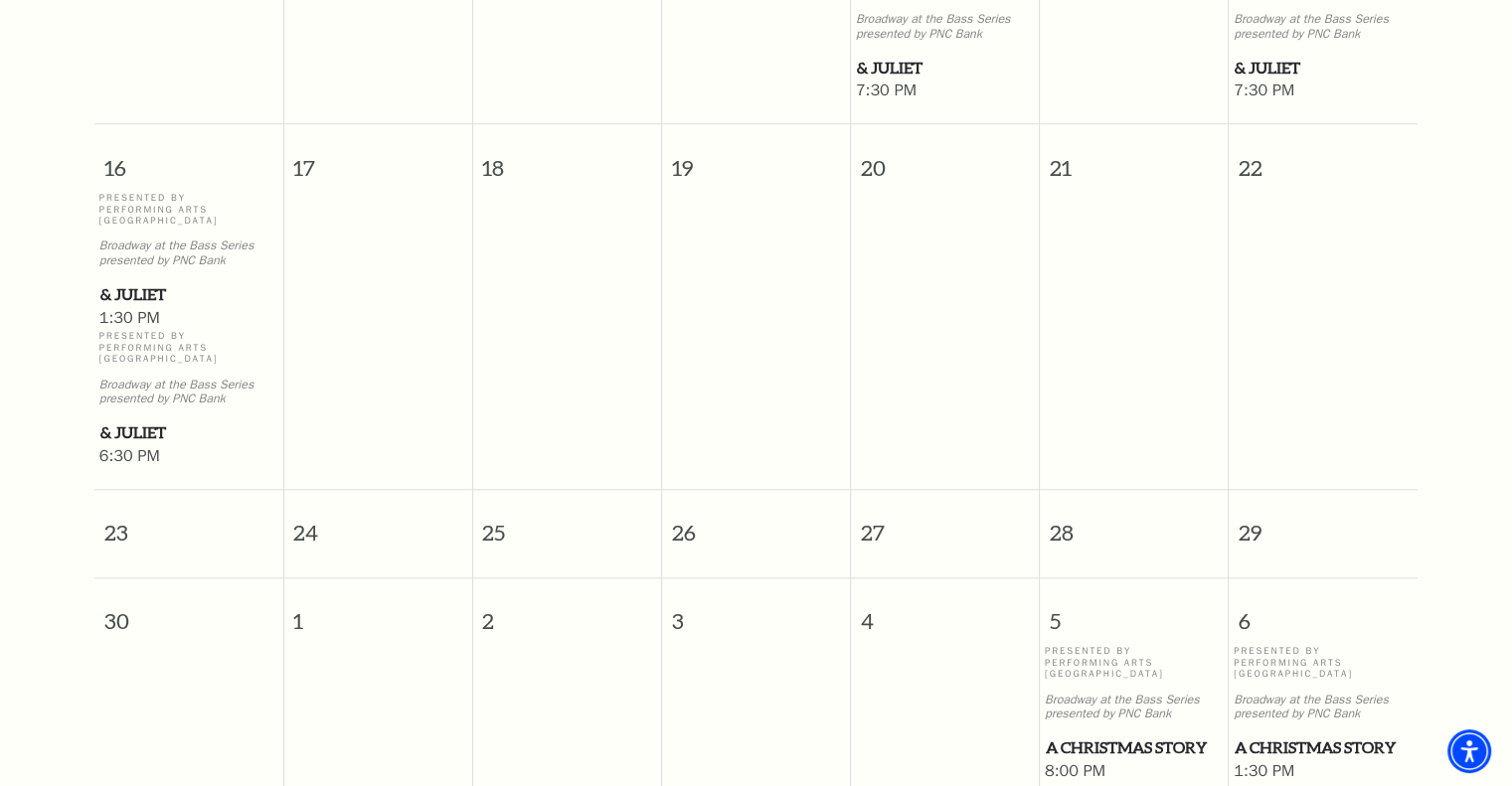 scroll, scrollTop: 1765, scrollLeft: 0, axis: vertical 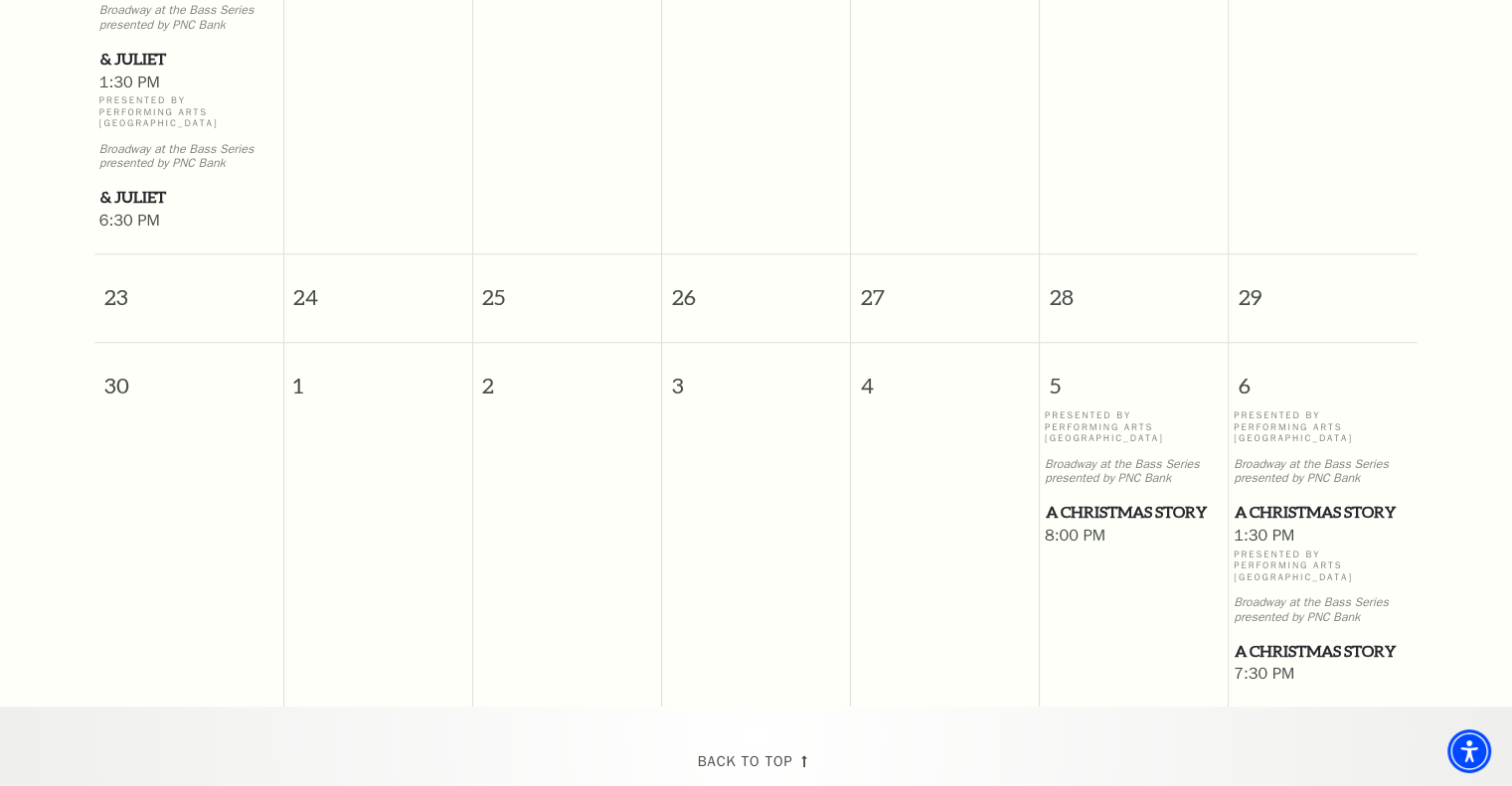 click on "A Christmas Story" at bounding box center (1323, 512) 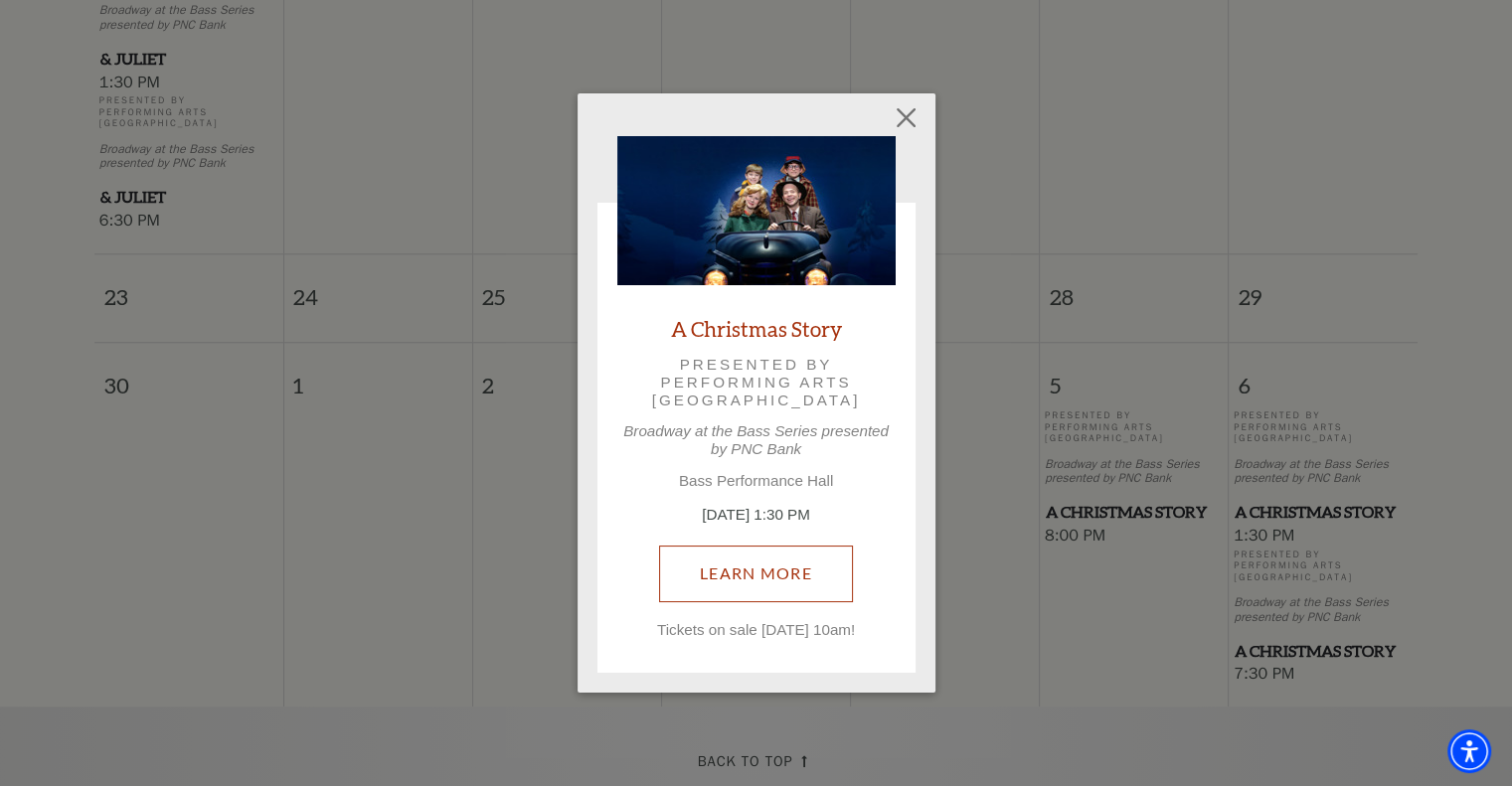 click on "Learn More" at bounding box center [756, 573] 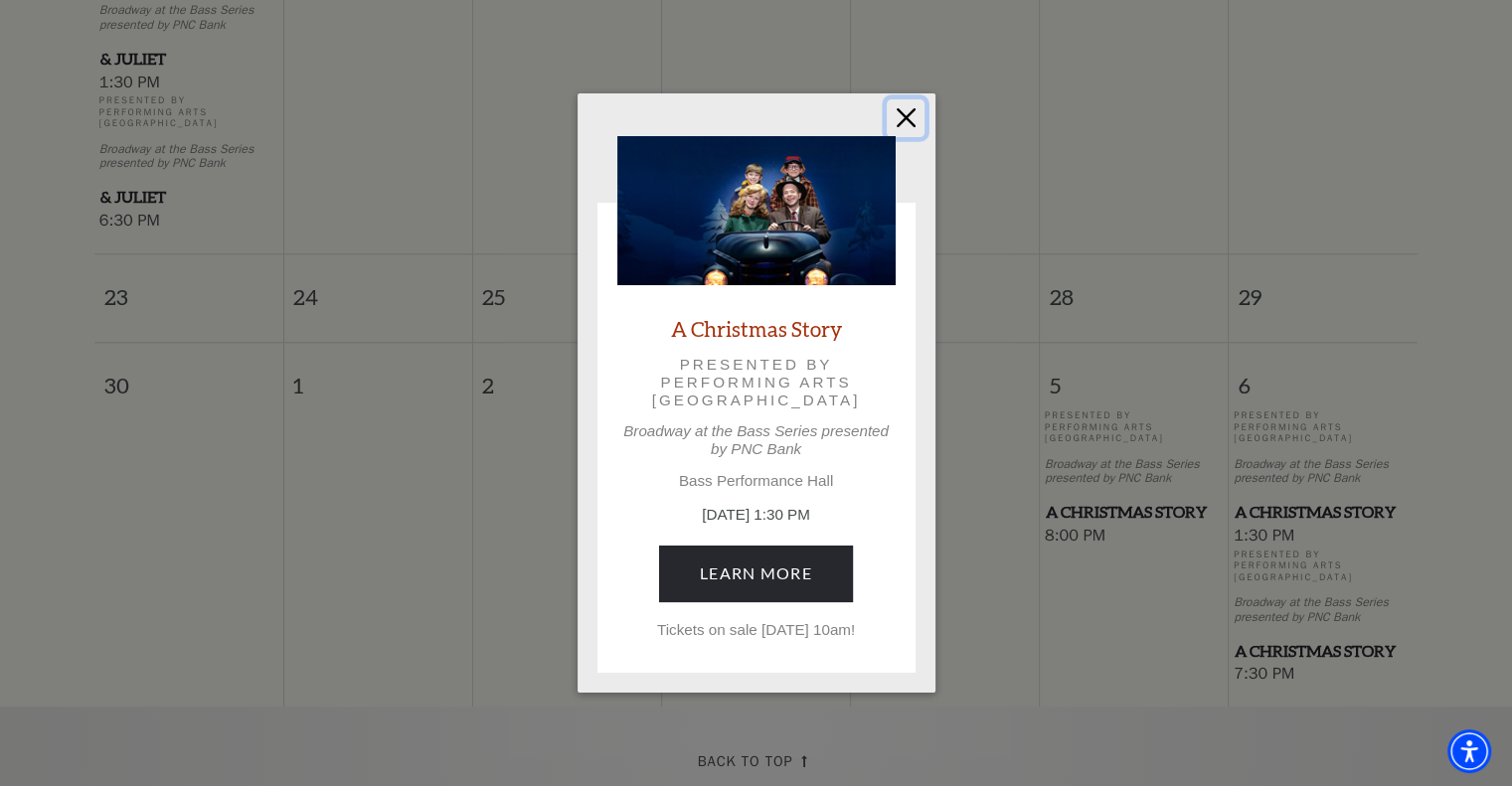 click at bounding box center [906, 118] 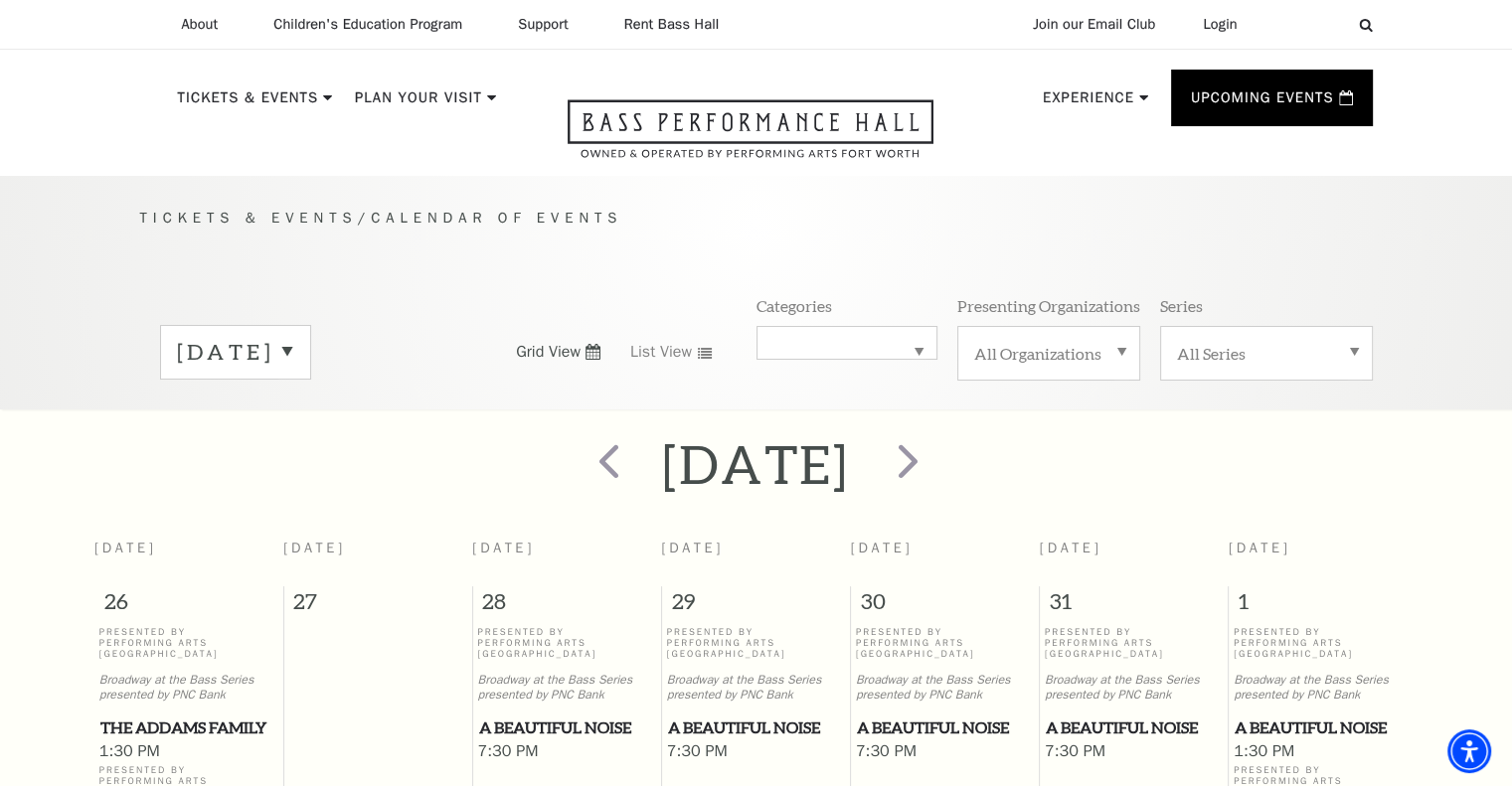 scroll, scrollTop: 0, scrollLeft: 0, axis: both 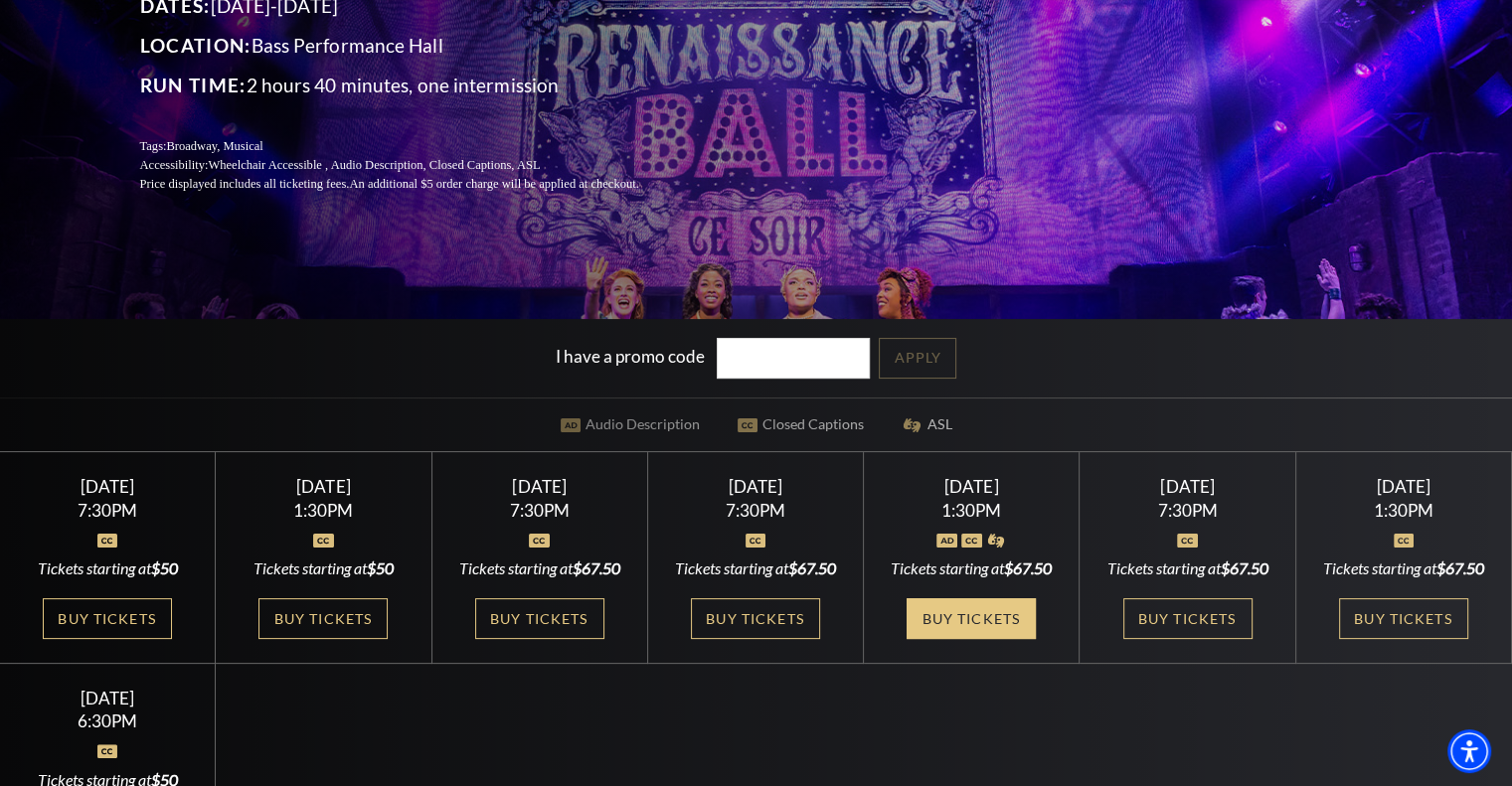 click on "Buy Tickets" at bounding box center (971, 618) 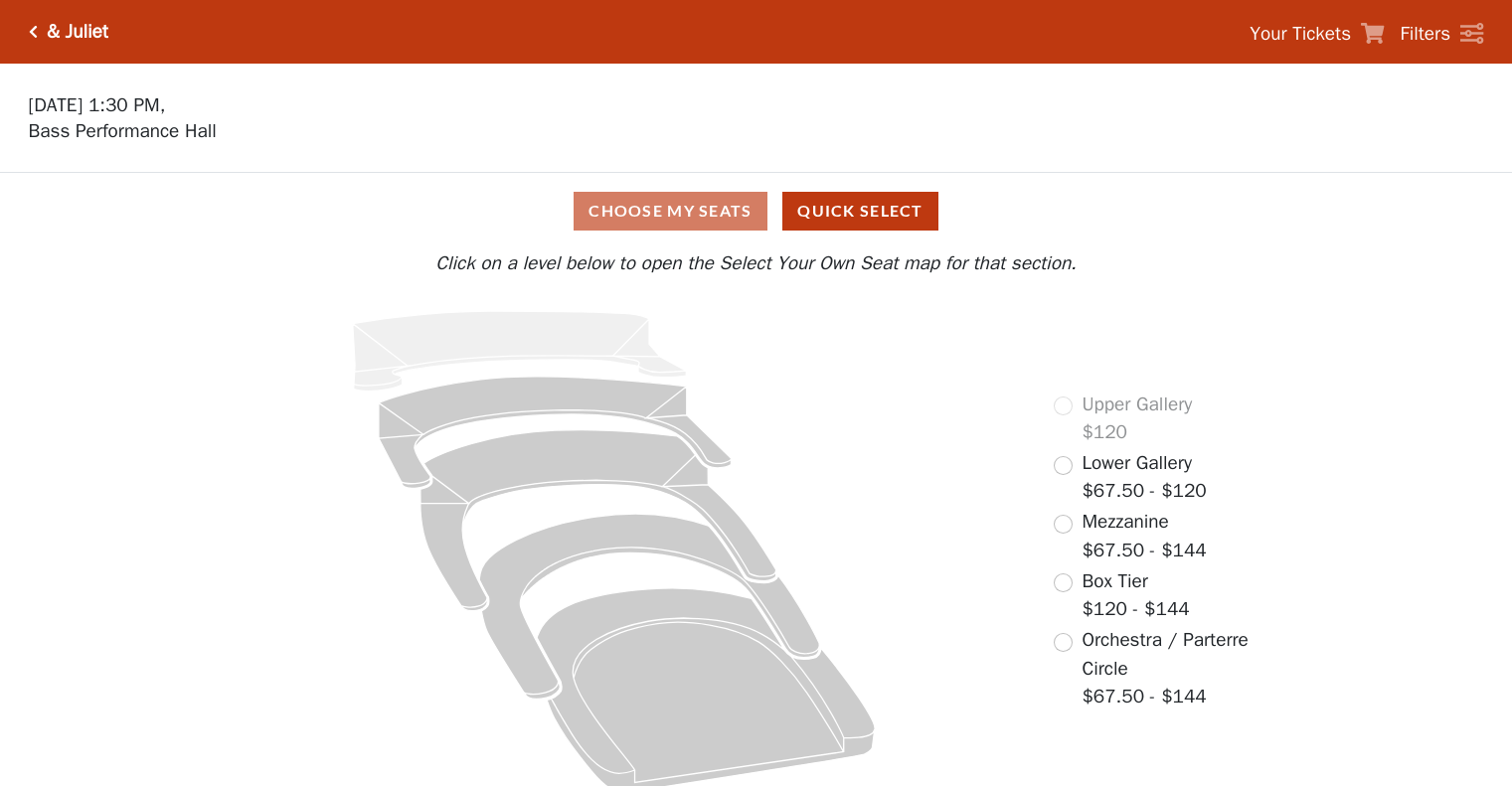 scroll, scrollTop: 0, scrollLeft: 0, axis: both 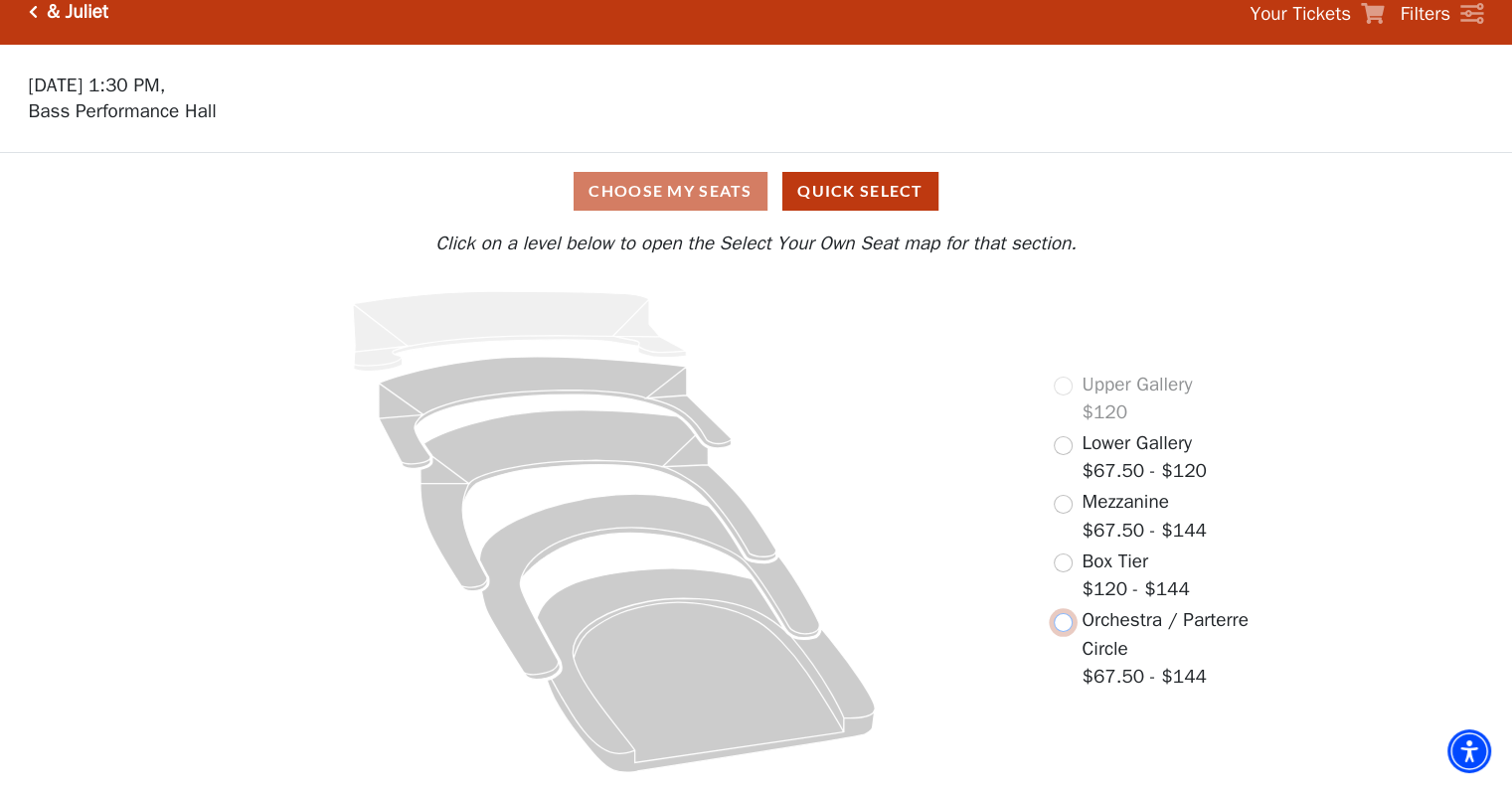 click at bounding box center (1063, 622) 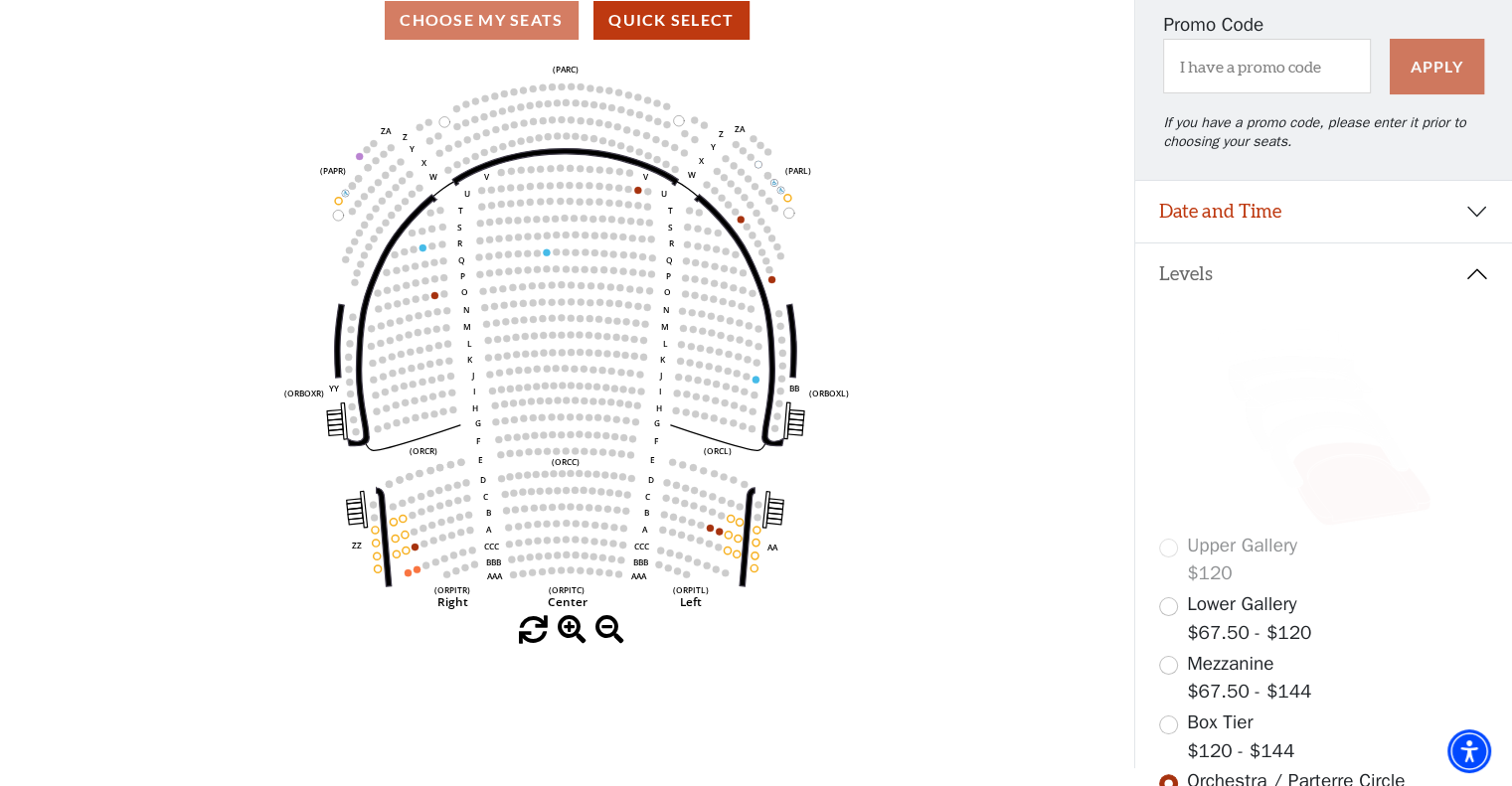 scroll, scrollTop: 199, scrollLeft: 0, axis: vertical 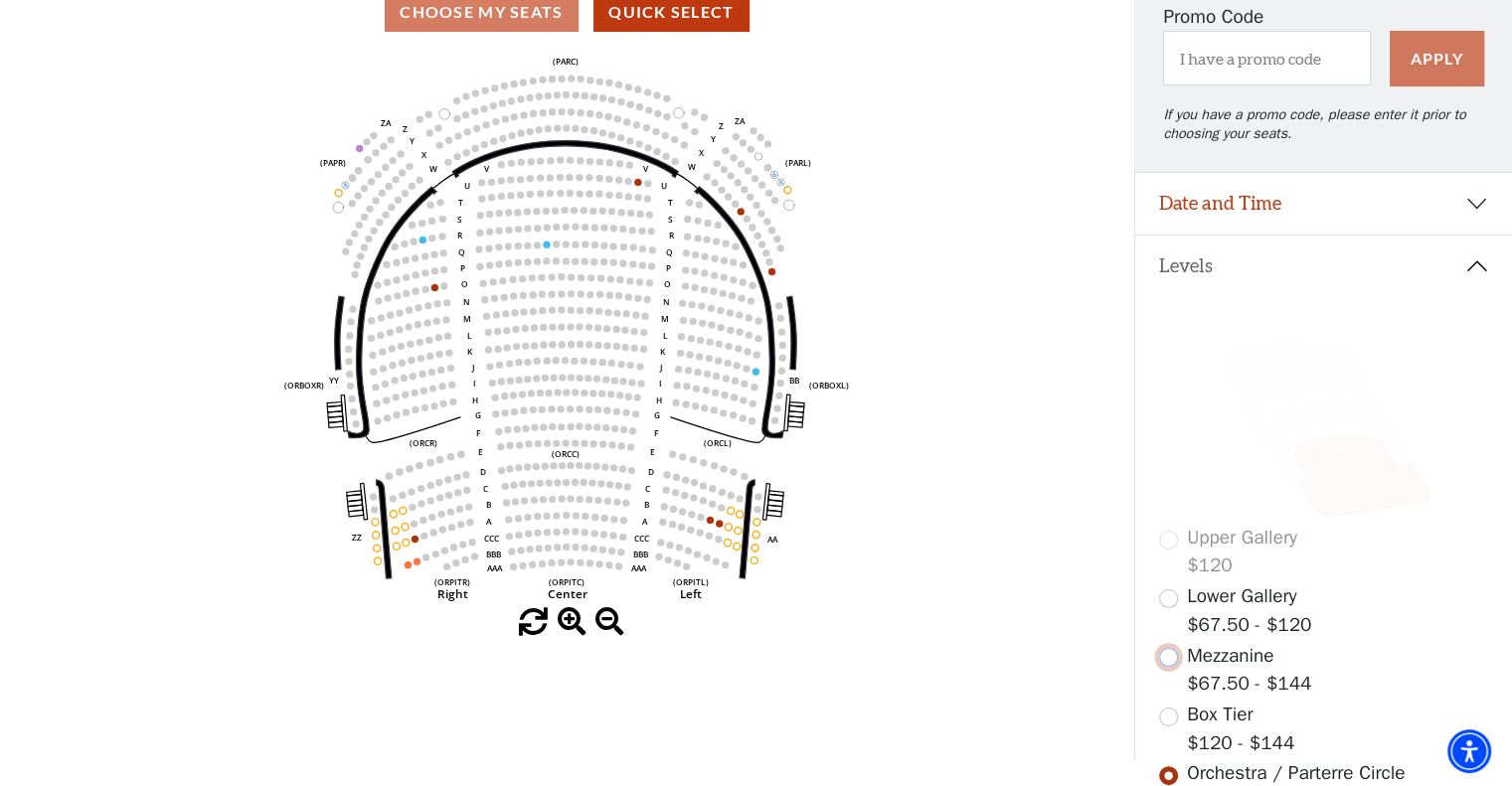 click at bounding box center [1168, 657] 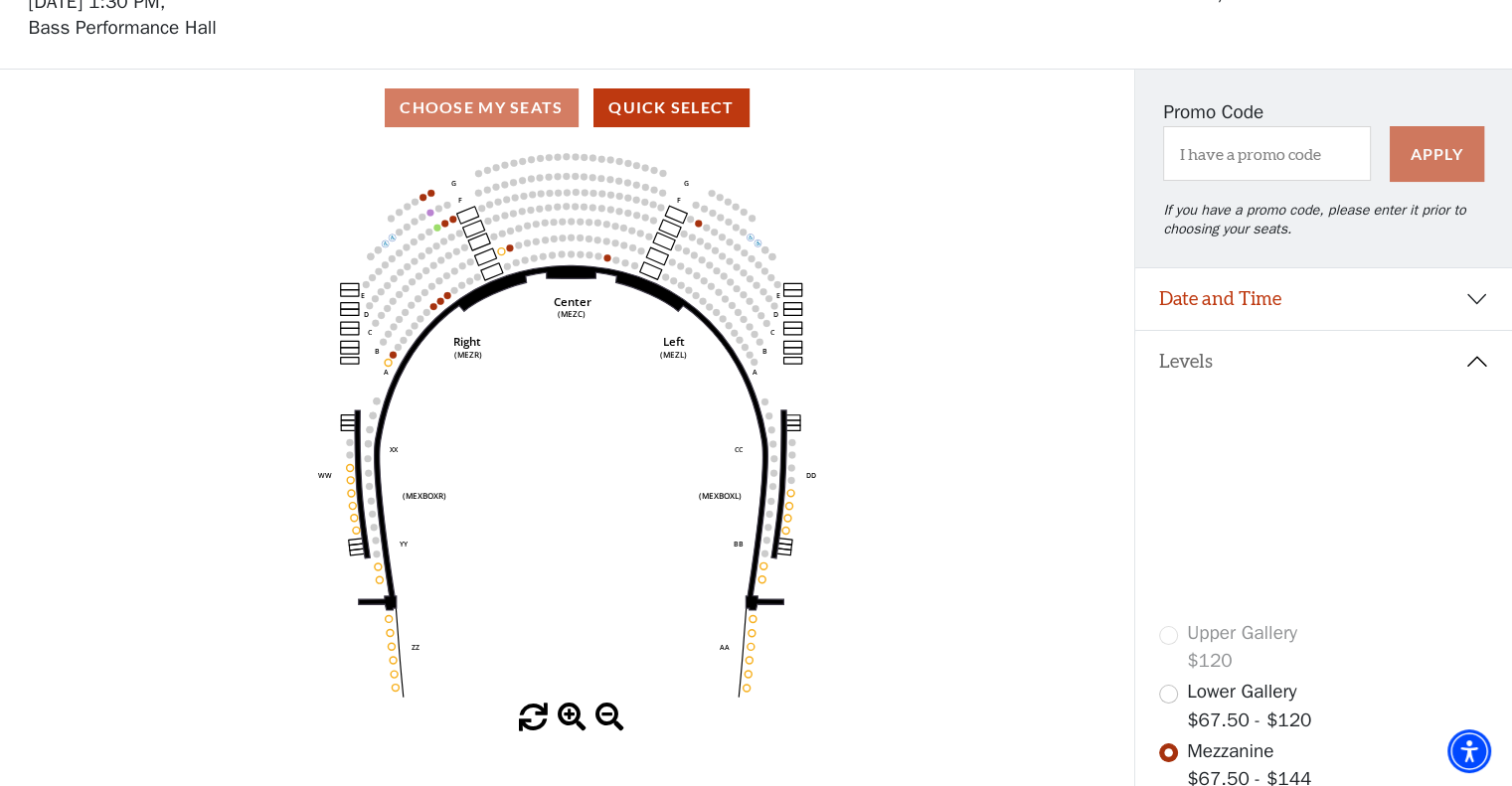 scroll, scrollTop: 147, scrollLeft: 0, axis: vertical 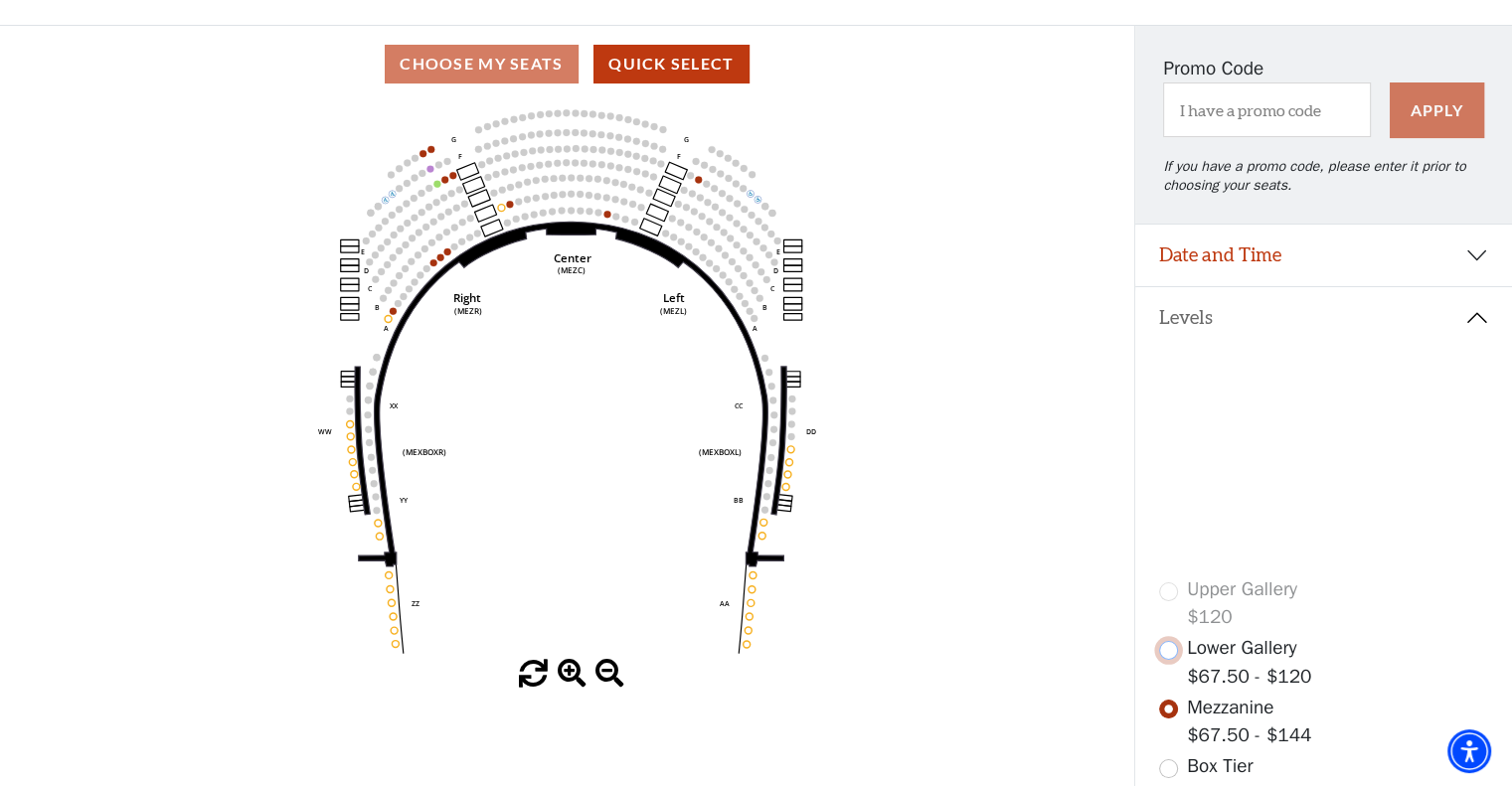 click at bounding box center [1168, 650] 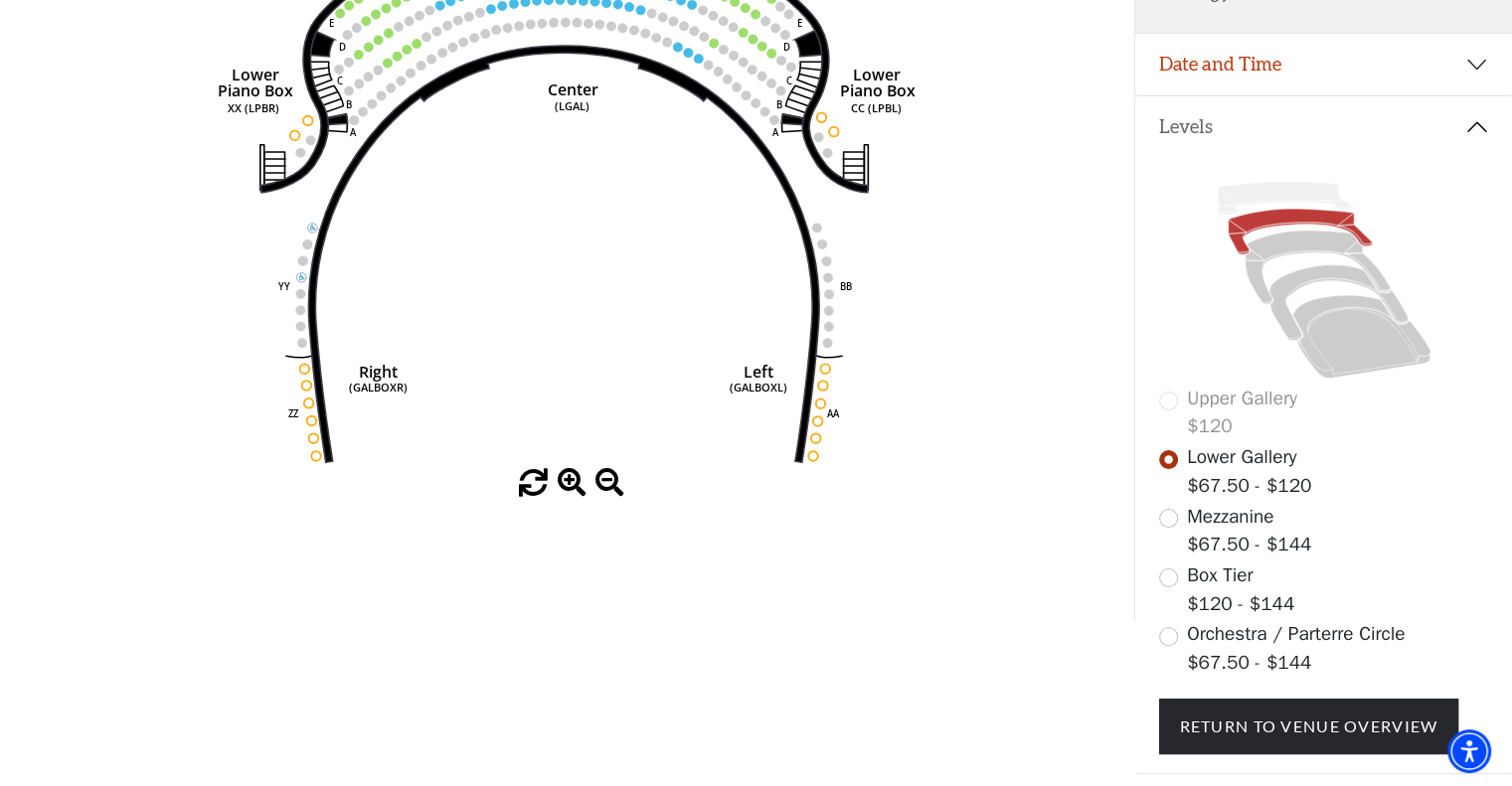 scroll, scrollTop: 445, scrollLeft: 0, axis: vertical 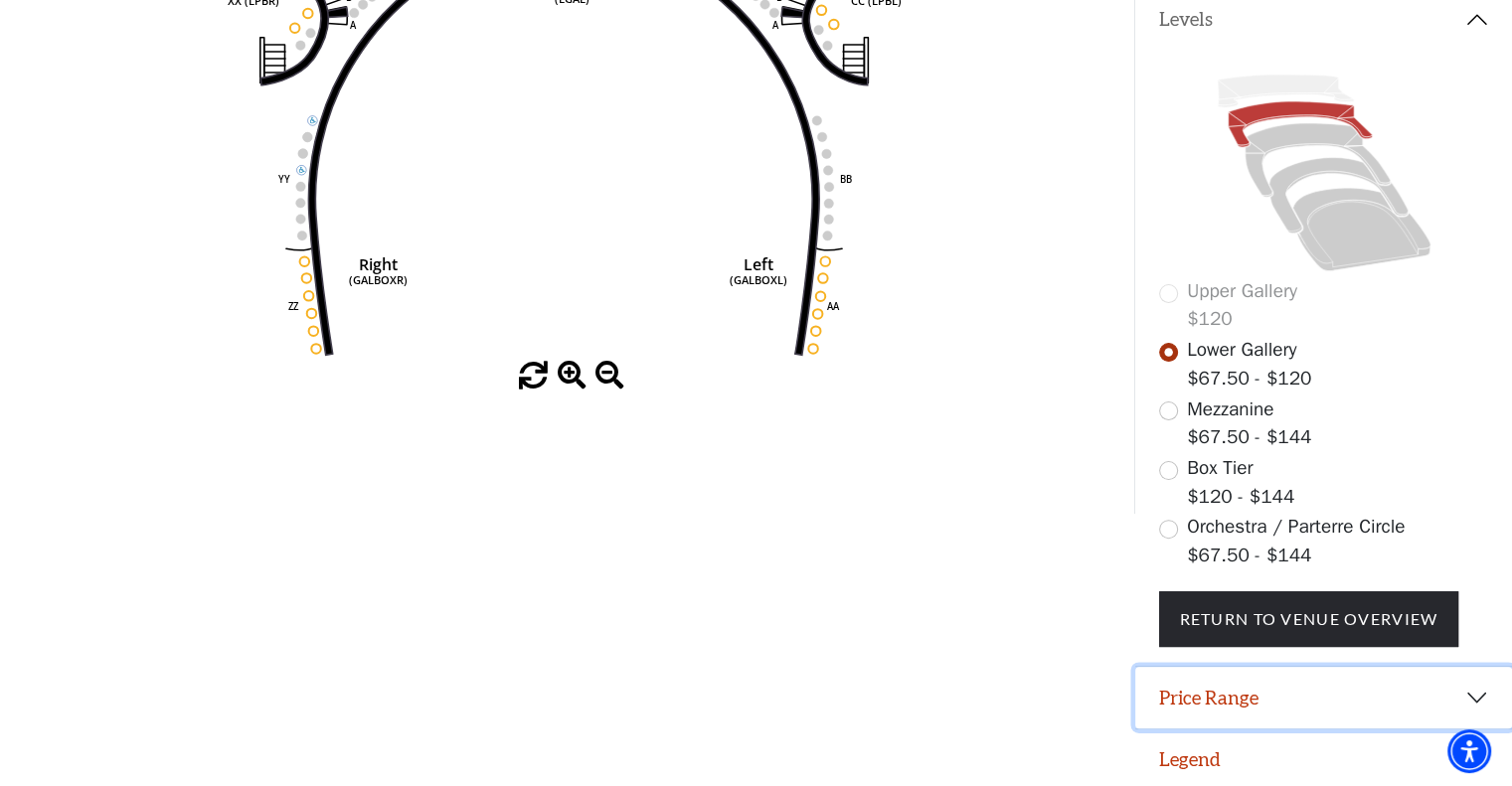 click on "Price Range" at bounding box center [1323, 698] 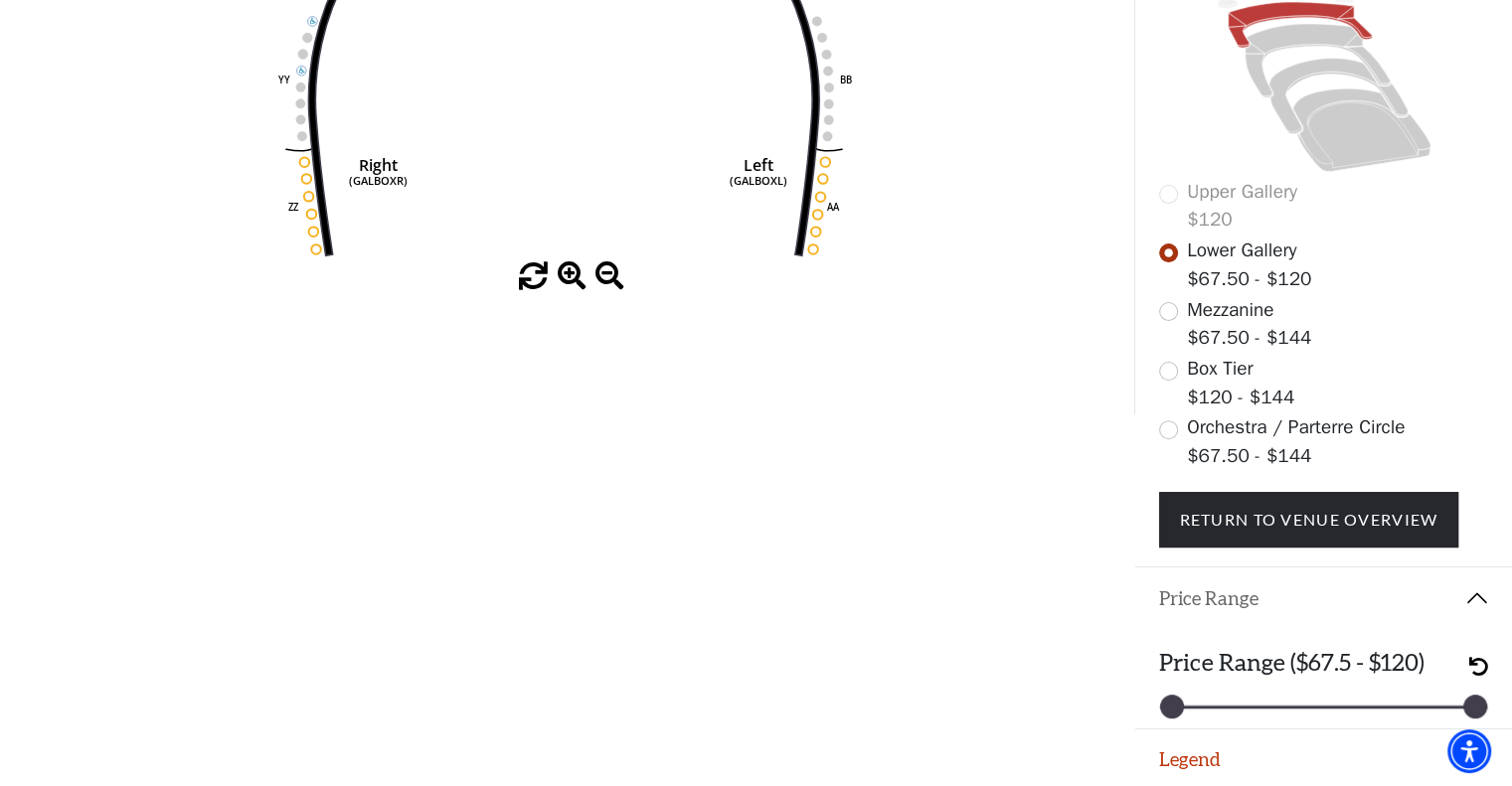 scroll, scrollTop: 545, scrollLeft: 0, axis: vertical 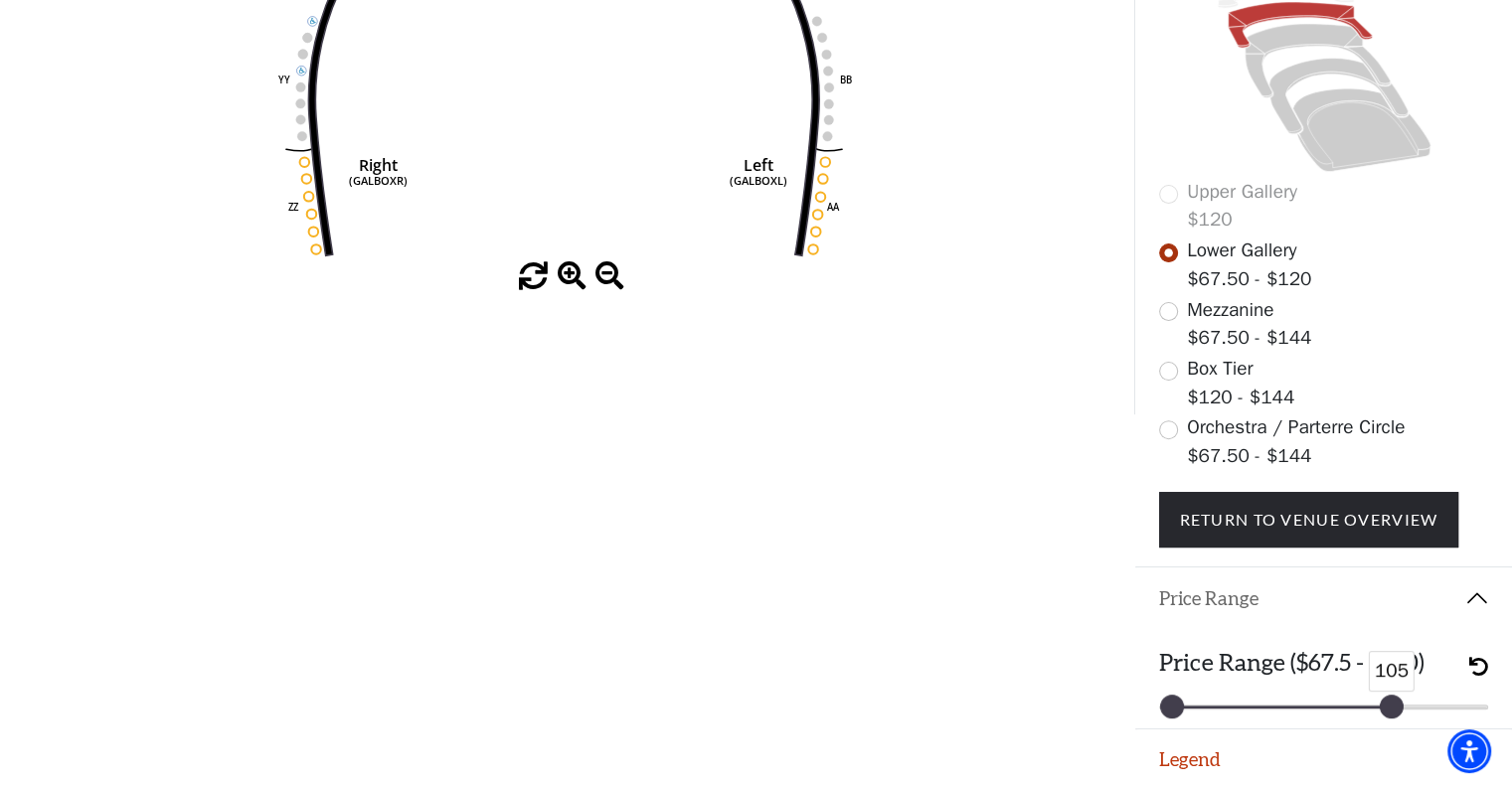 drag, startPoint x: 1458, startPoint y: 702, endPoint x: 1392, endPoint y: 703, distance: 66.00758 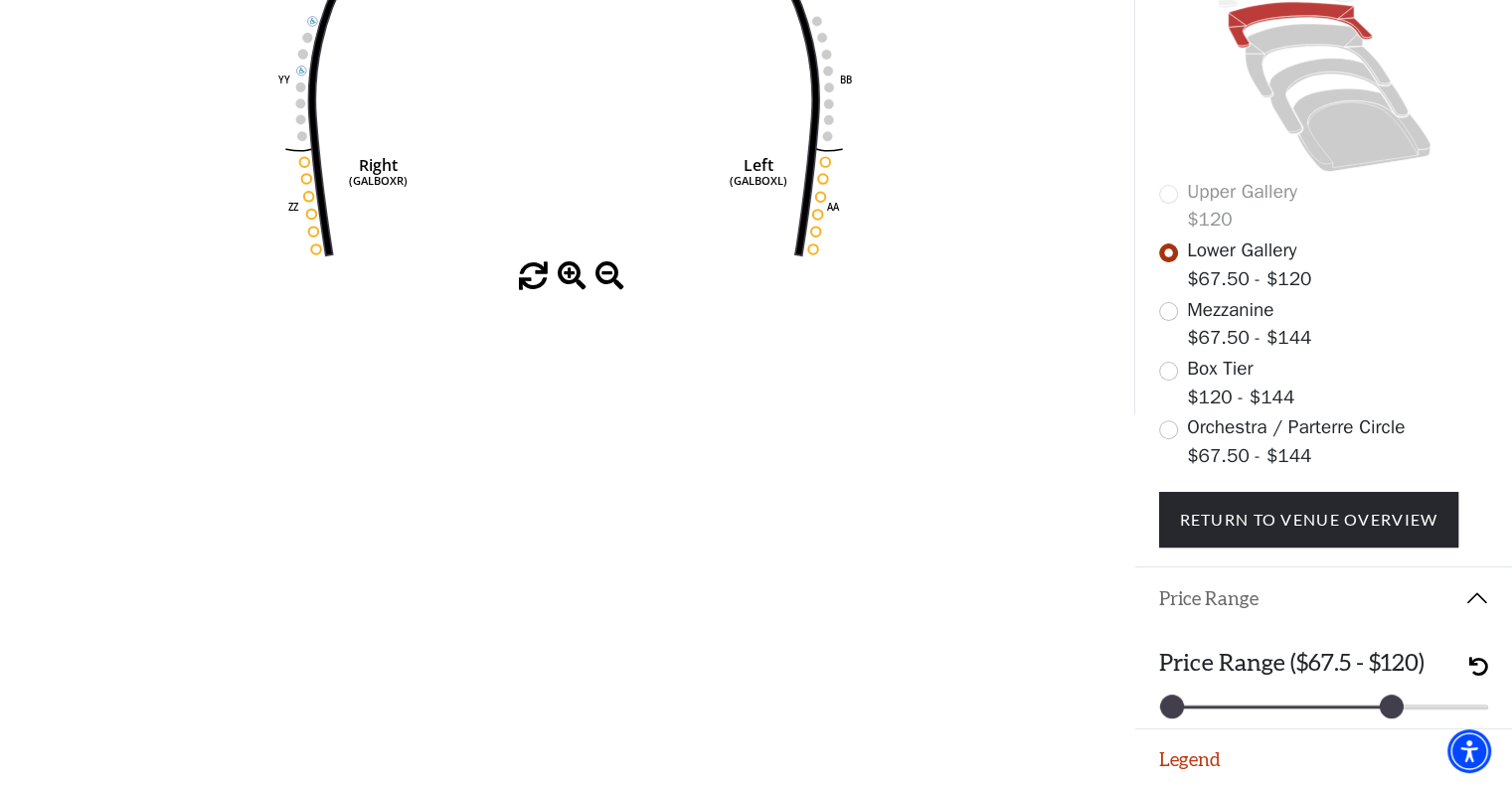 click on "Skip to main content Enable accessibility for low vision Open the accessibility menu
*{
pointer-events: fill;
}
& Juliet   Your Tickets       Filters     Choose Your Own Seats
Saturday, November 15 at 1:30 PM,
Bass Performance Hall
Filters / Cart" 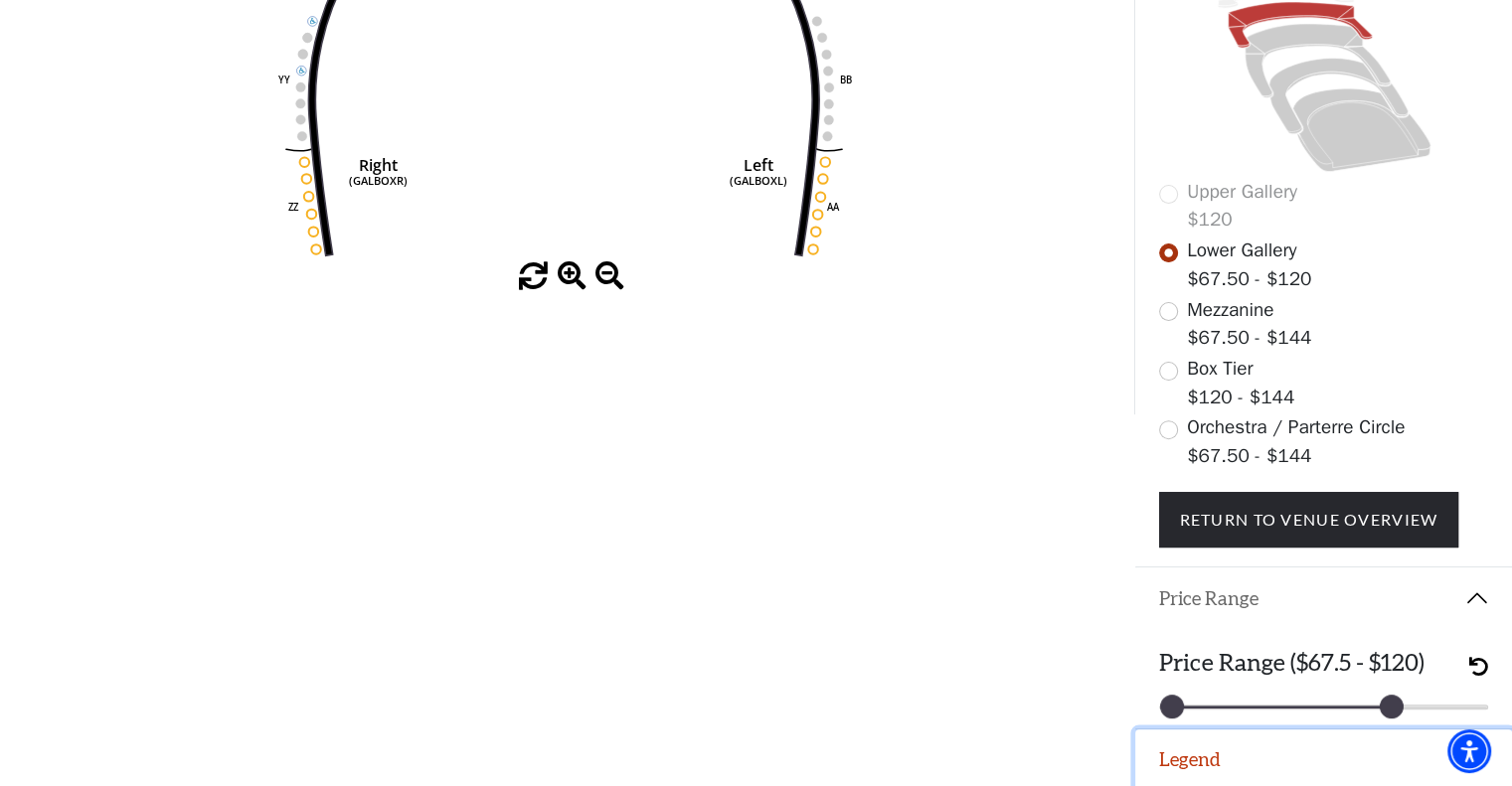 click on "Legend" at bounding box center (1323, 760) 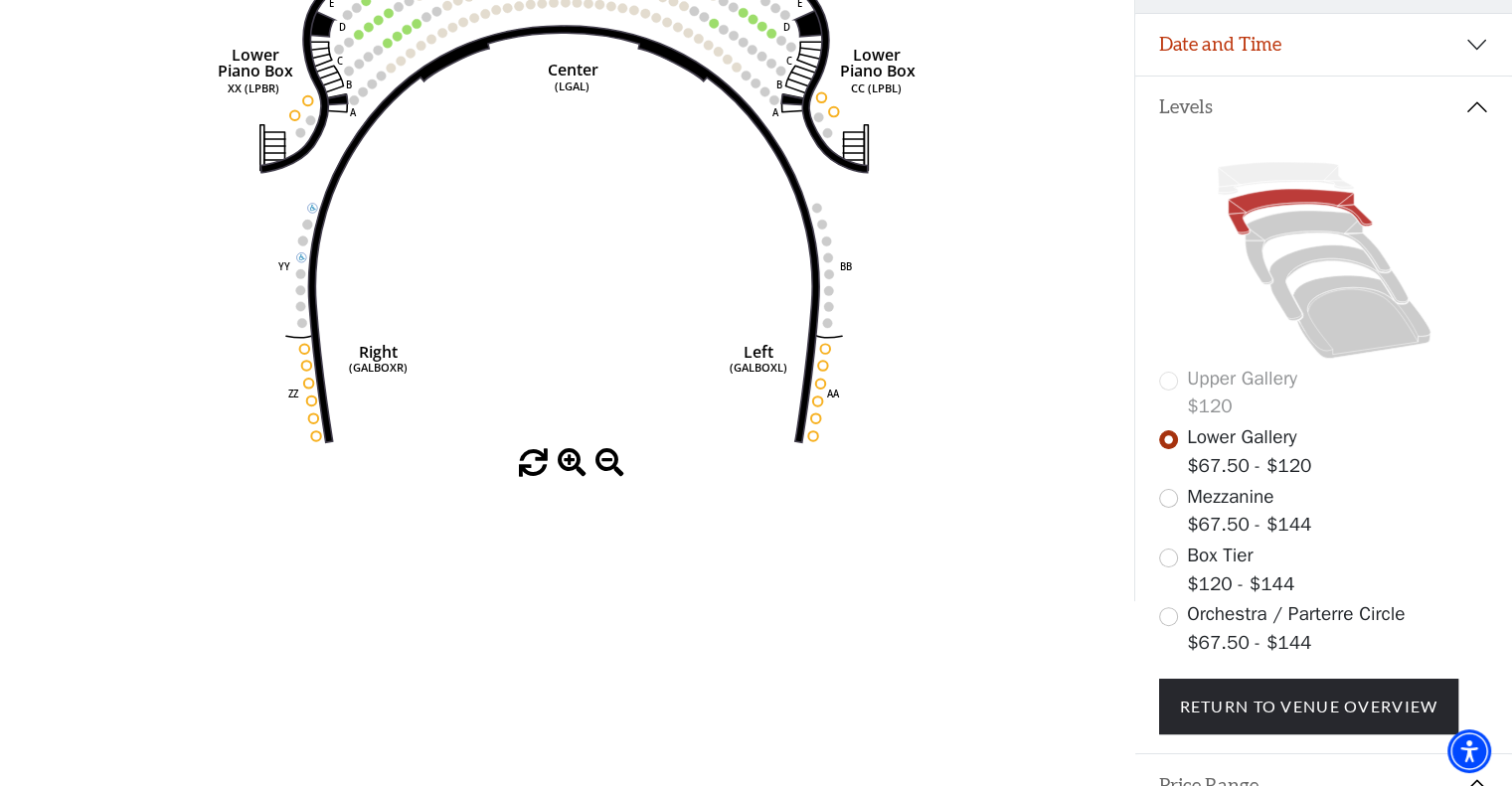 scroll, scrollTop: 350, scrollLeft: 0, axis: vertical 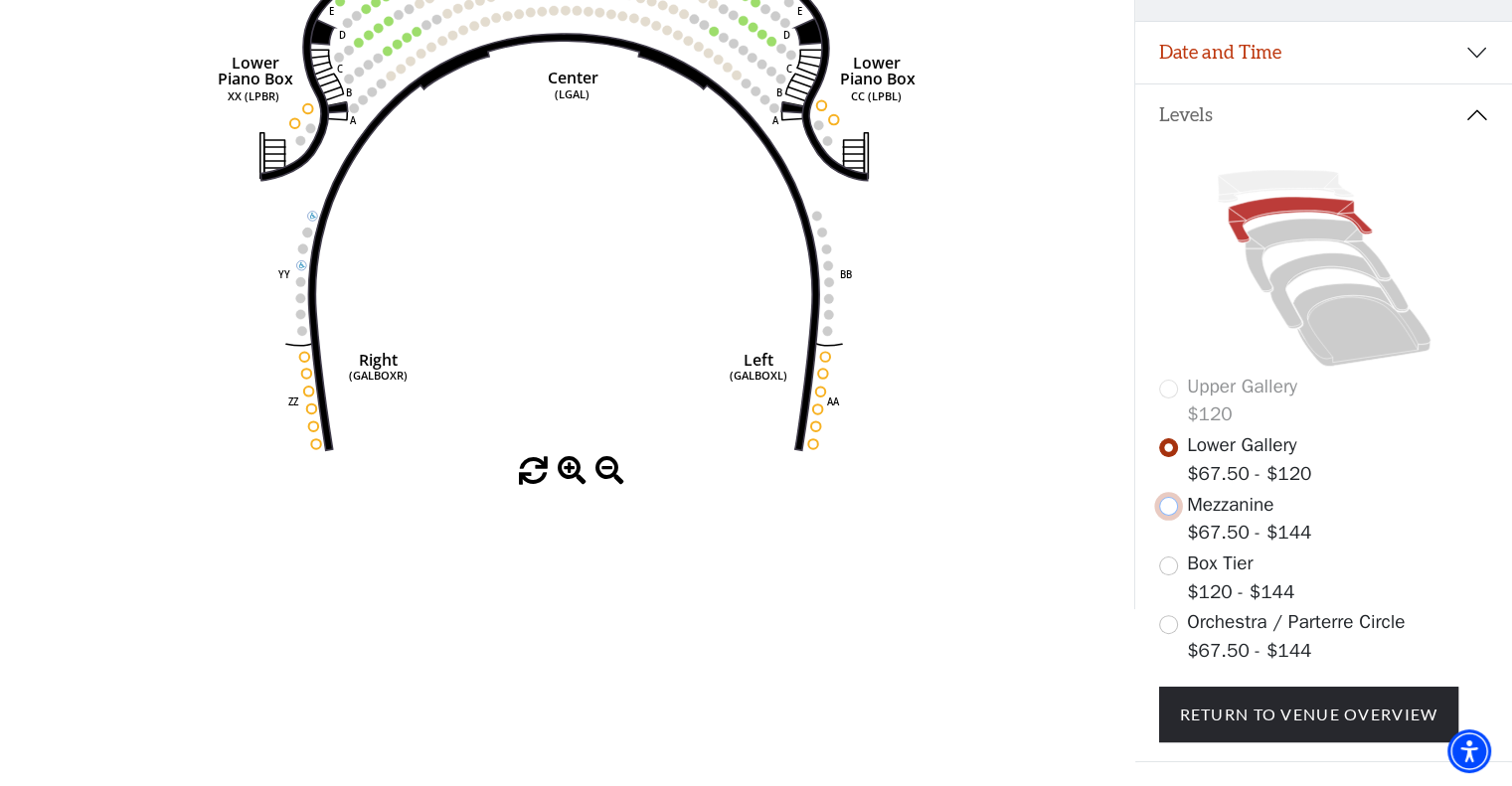 click at bounding box center (1168, 506) 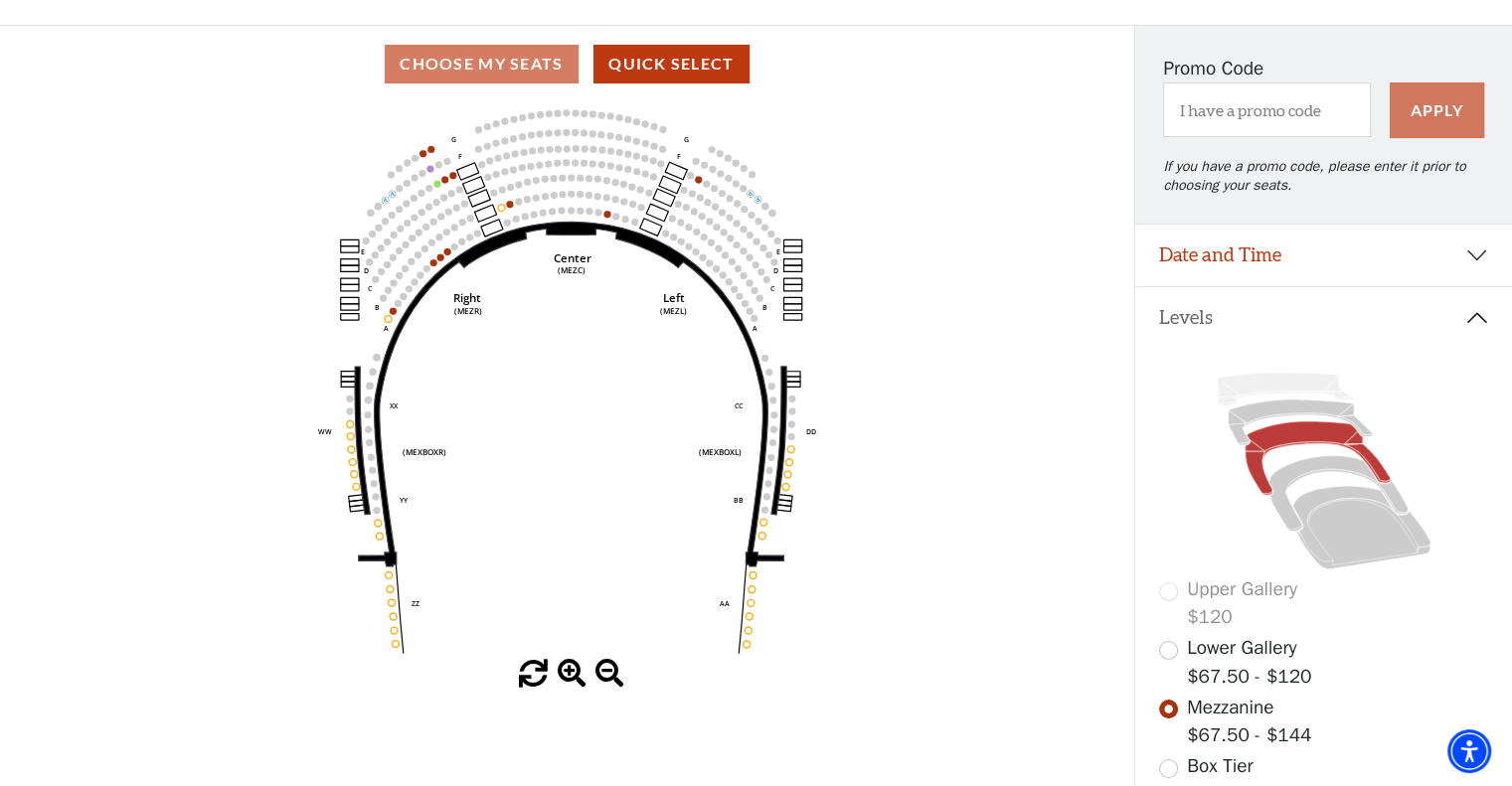 scroll, scrollTop: 0, scrollLeft: 0, axis: both 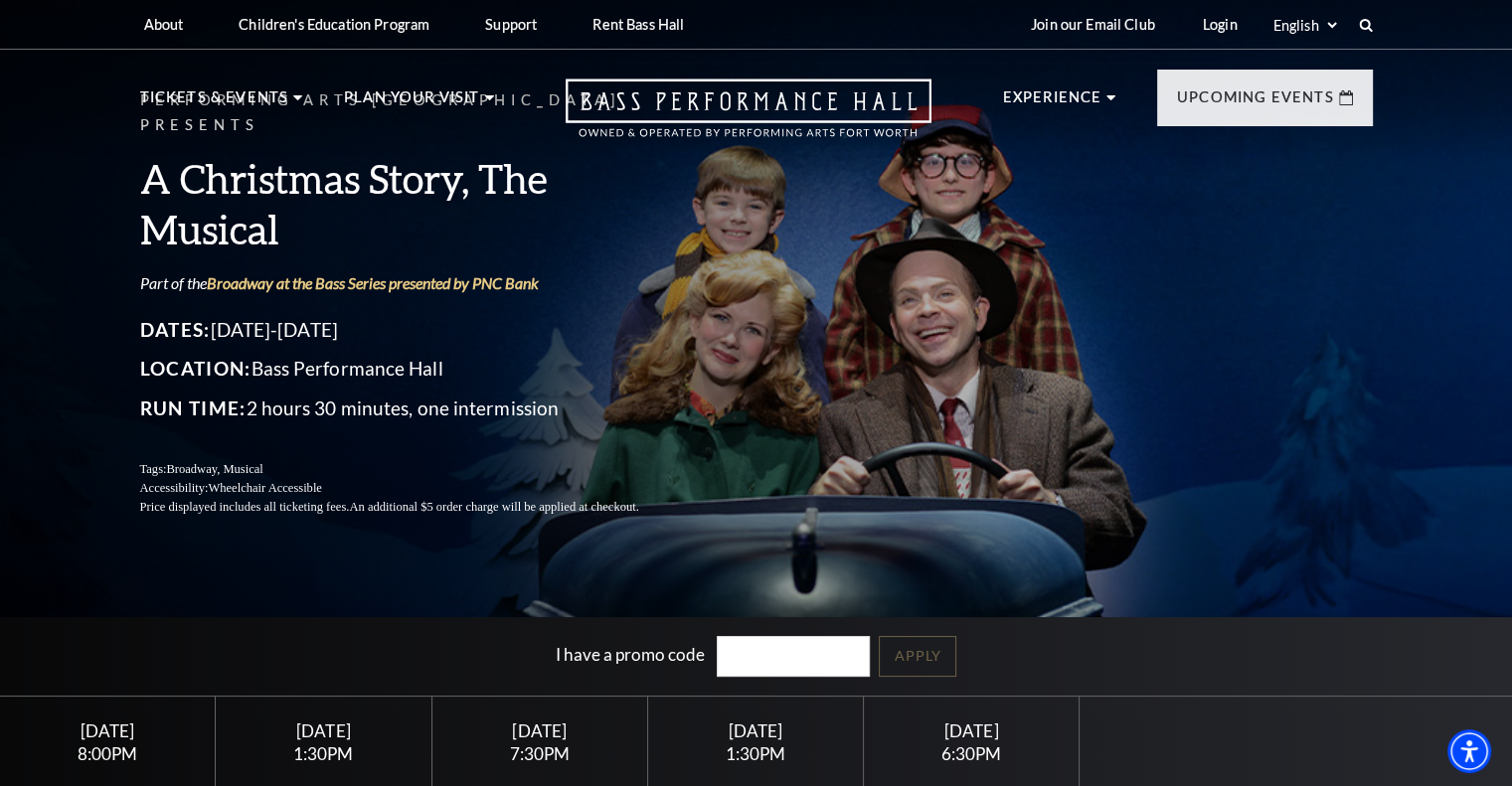 click on "Sunday December 7
1:30PM
Tickets starting at  $62
Buy Tickets" at bounding box center (756, 802) 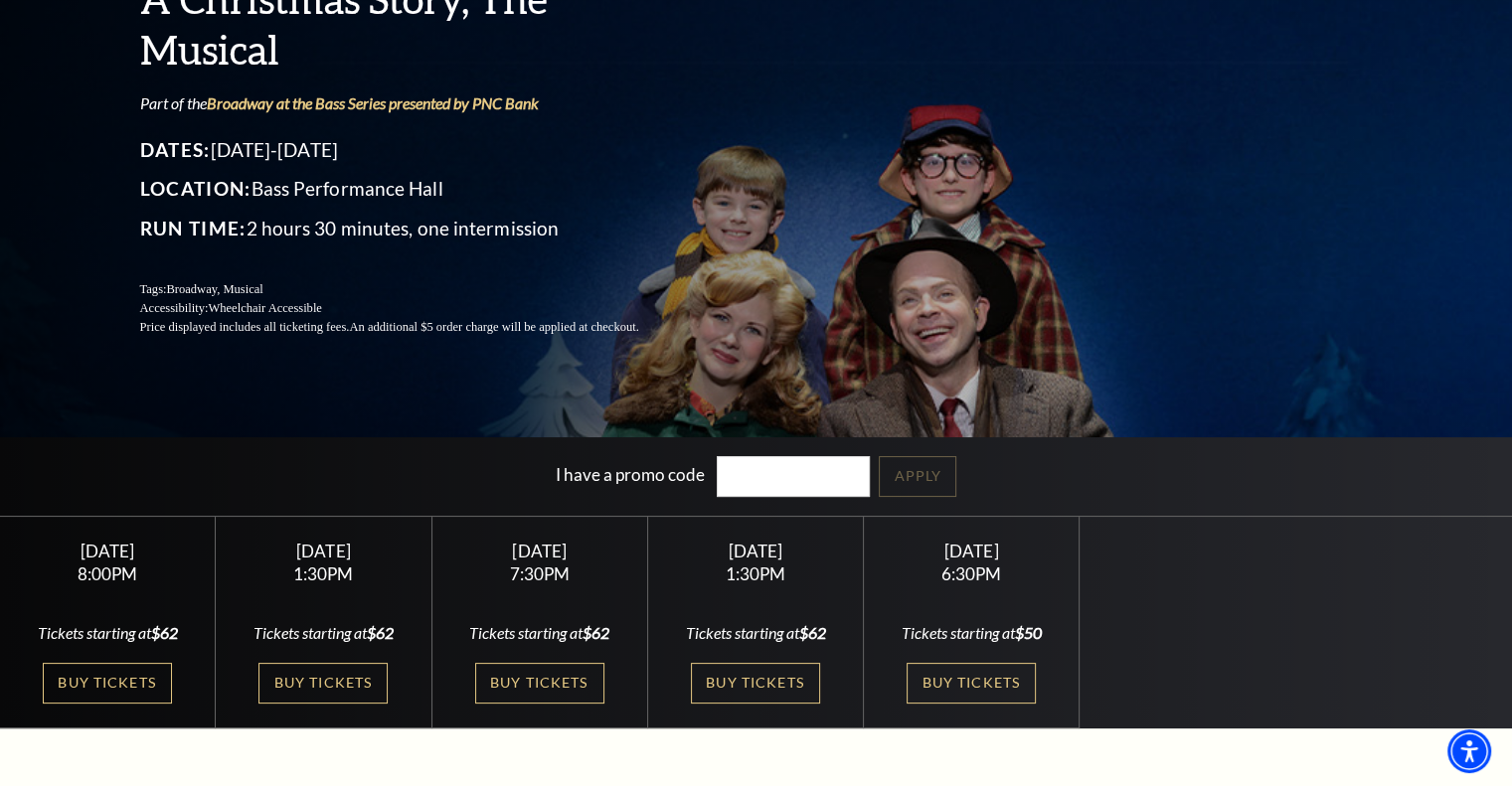 scroll, scrollTop: 199, scrollLeft: 0, axis: vertical 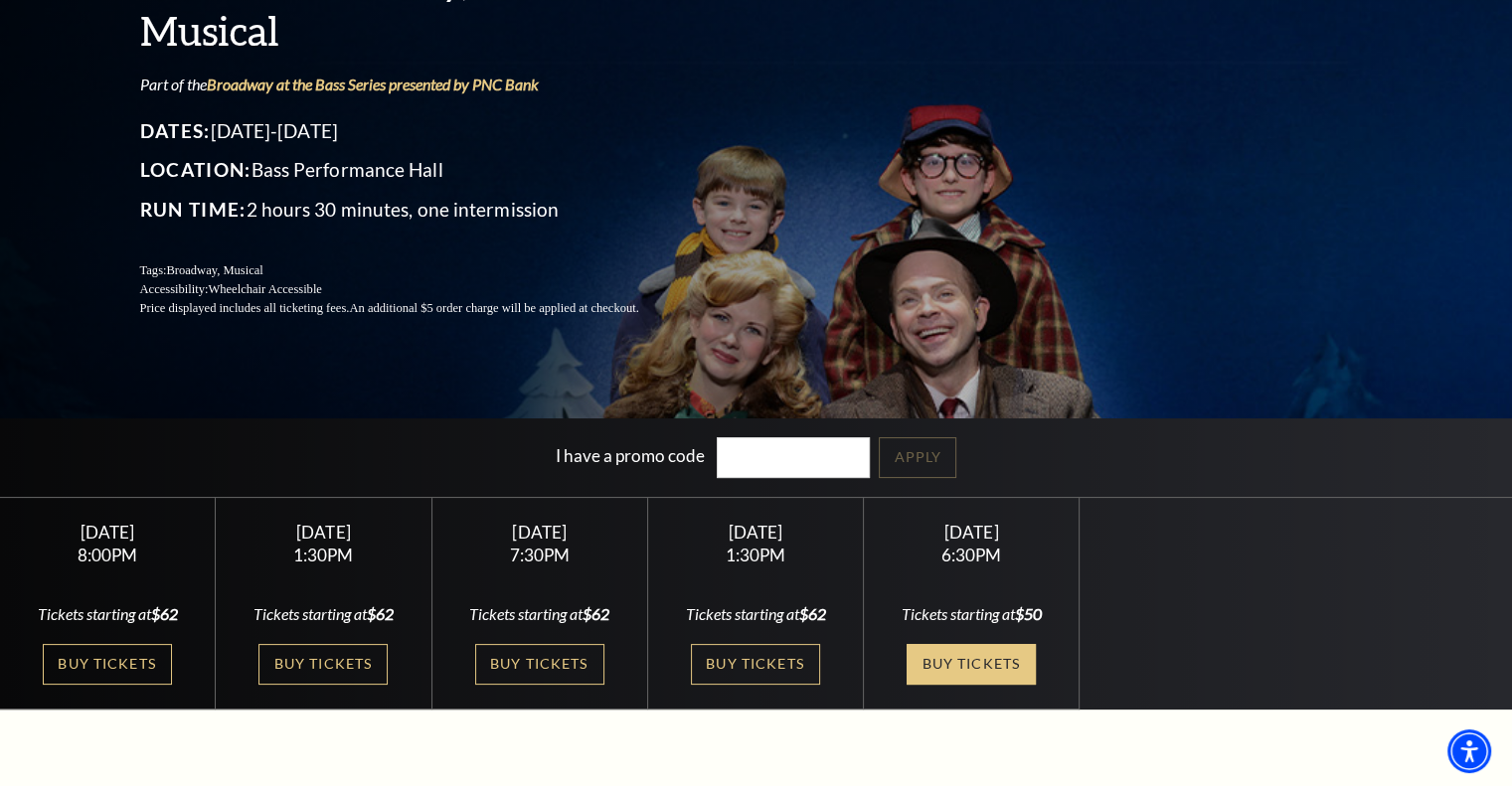 click on "Buy Tickets" at bounding box center [971, 664] 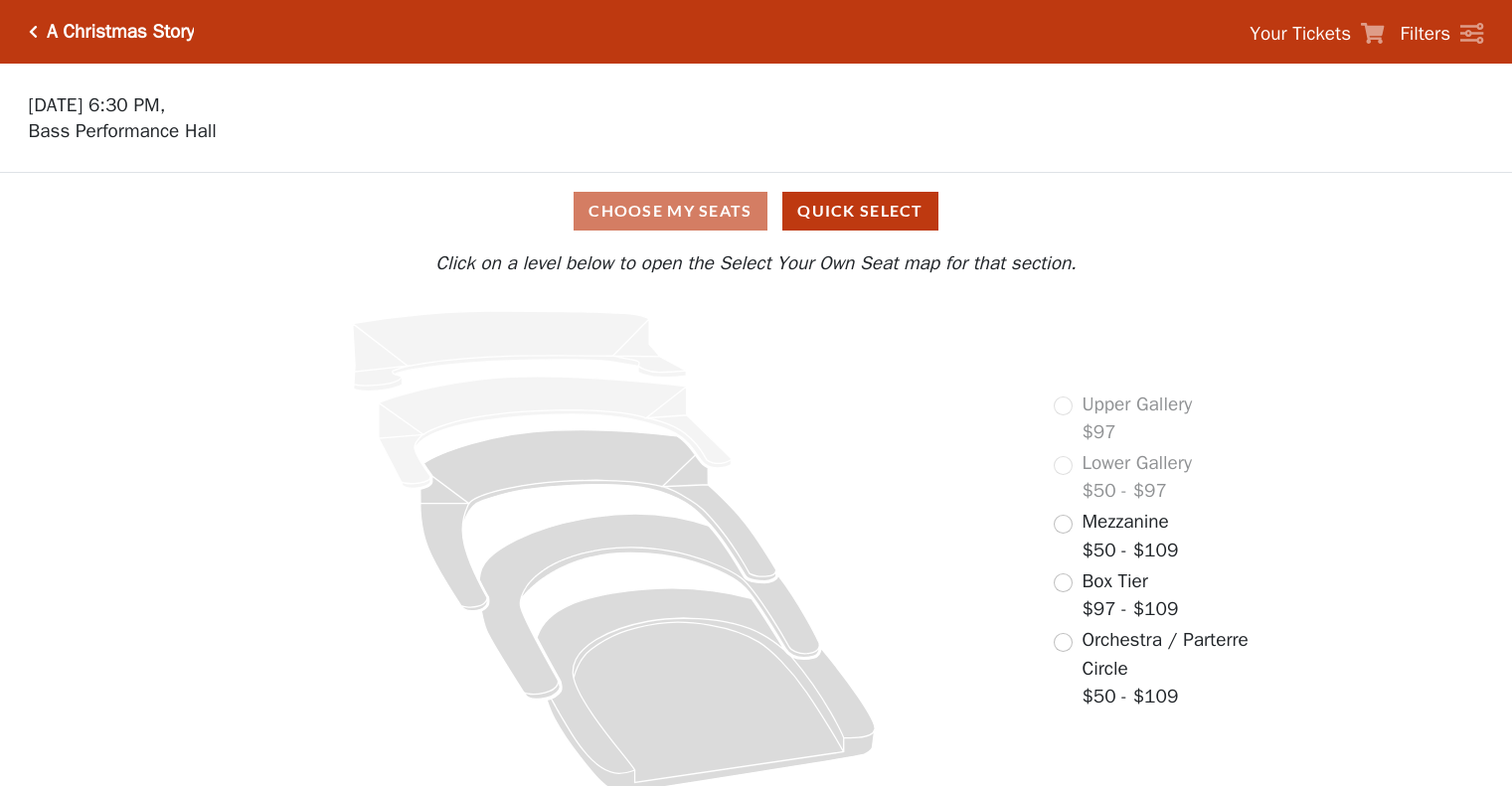 scroll, scrollTop: 0, scrollLeft: 0, axis: both 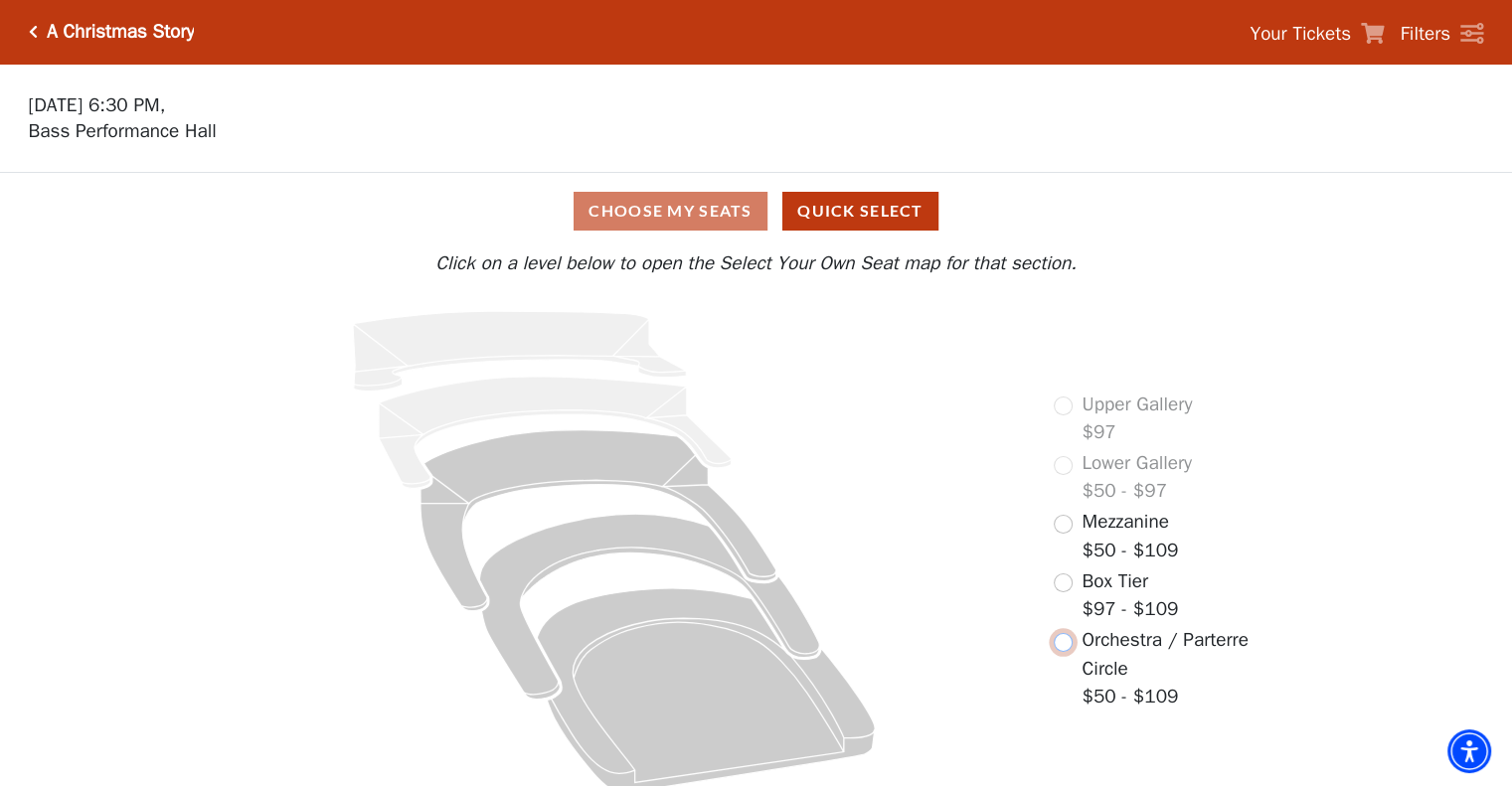 click at bounding box center [1063, 642] 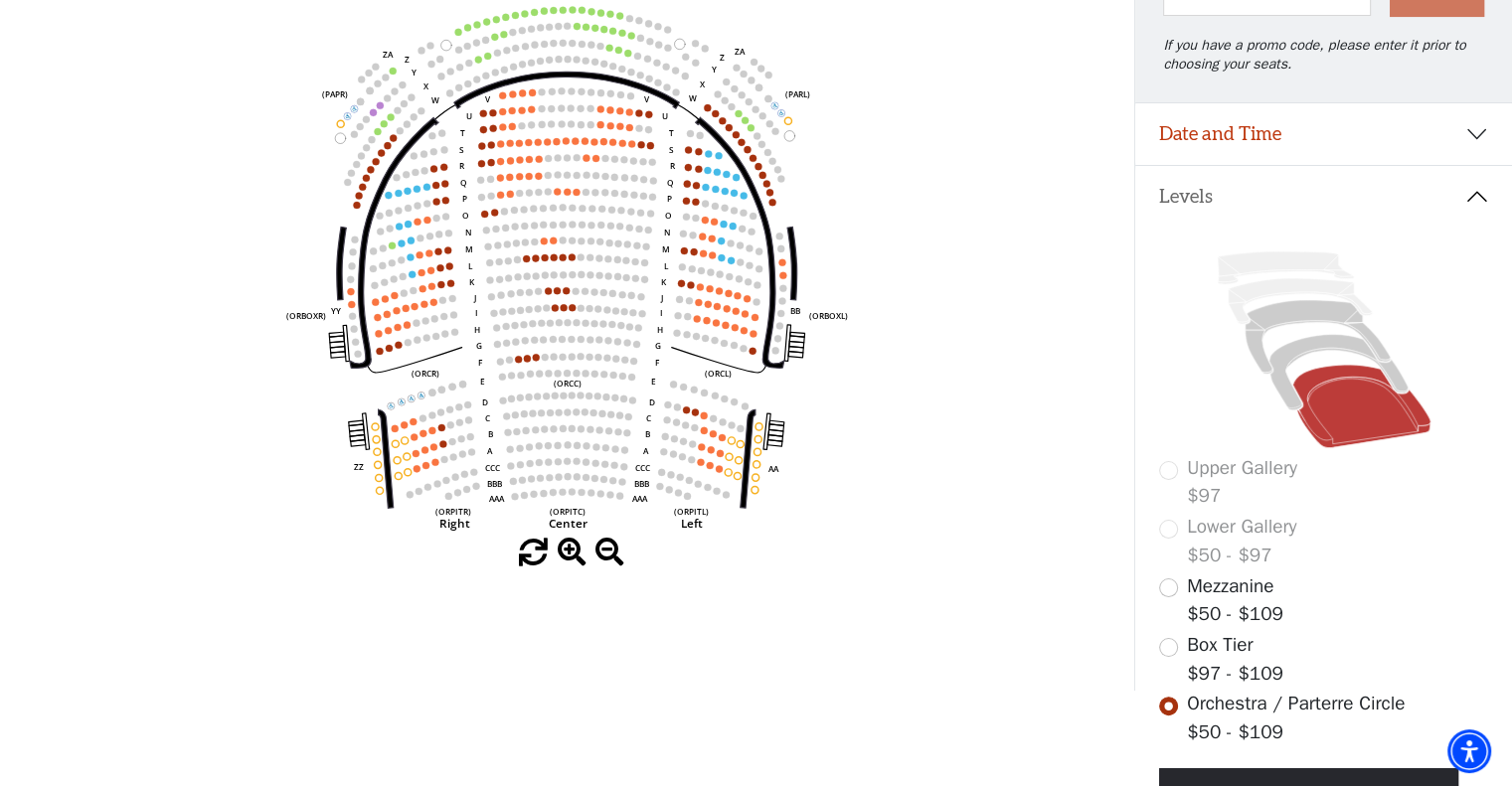 scroll, scrollTop: 445, scrollLeft: 0, axis: vertical 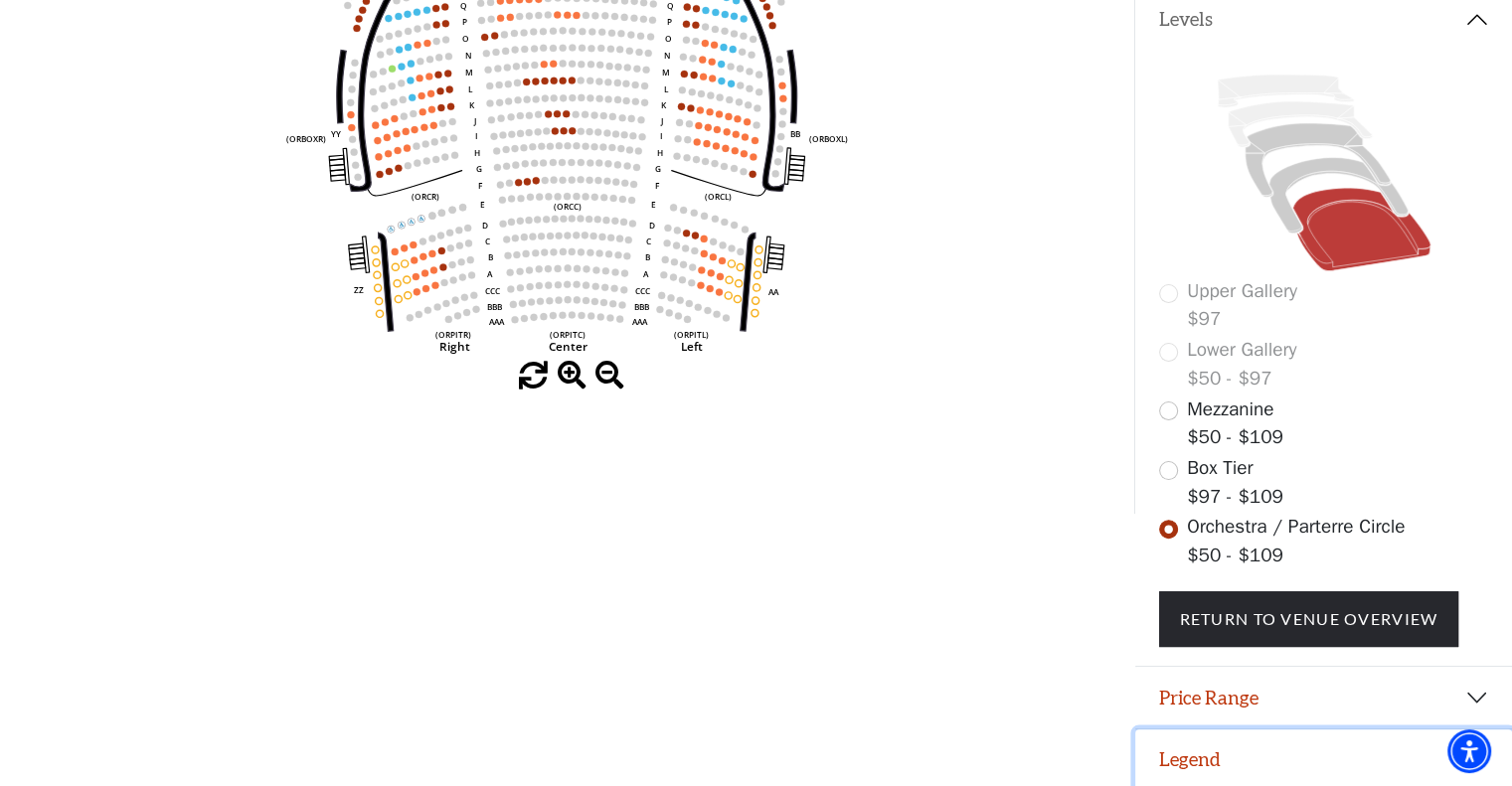 click on "Legend" at bounding box center (1323, 760) 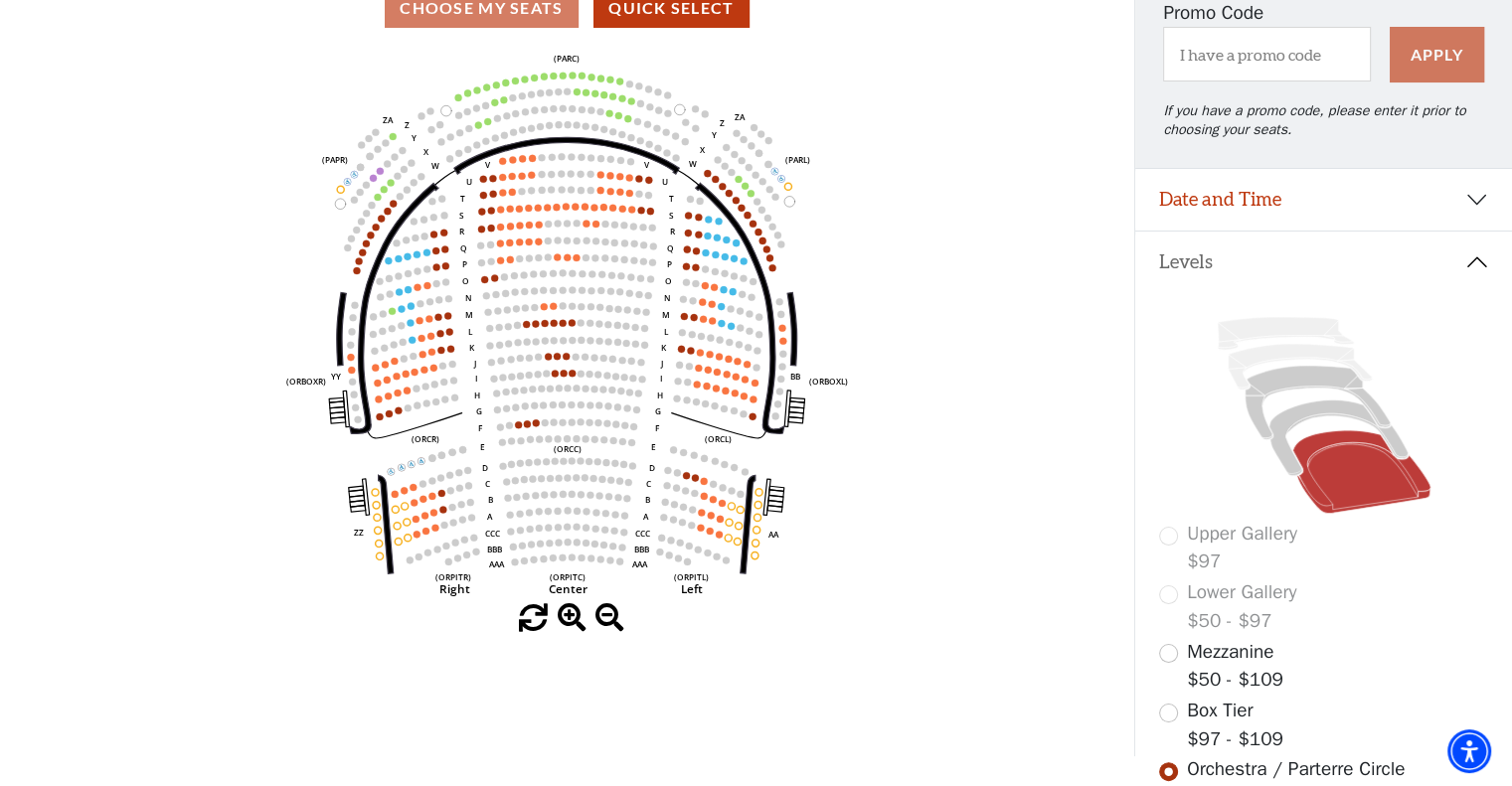 scroll, scrollTop: 0, scrollLeft: 0, axis: both 